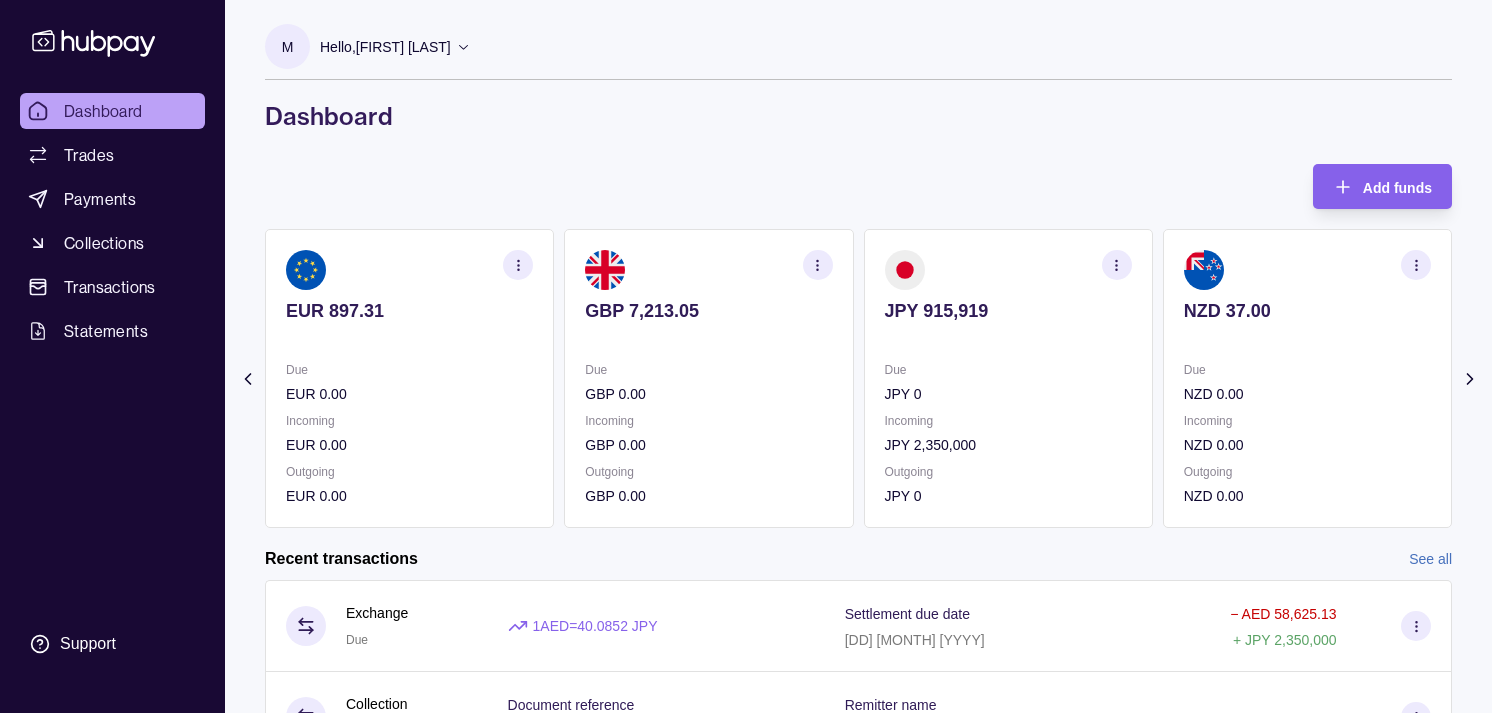 scroll, scrollTop: 0, scrollLeft: 0, axis: both 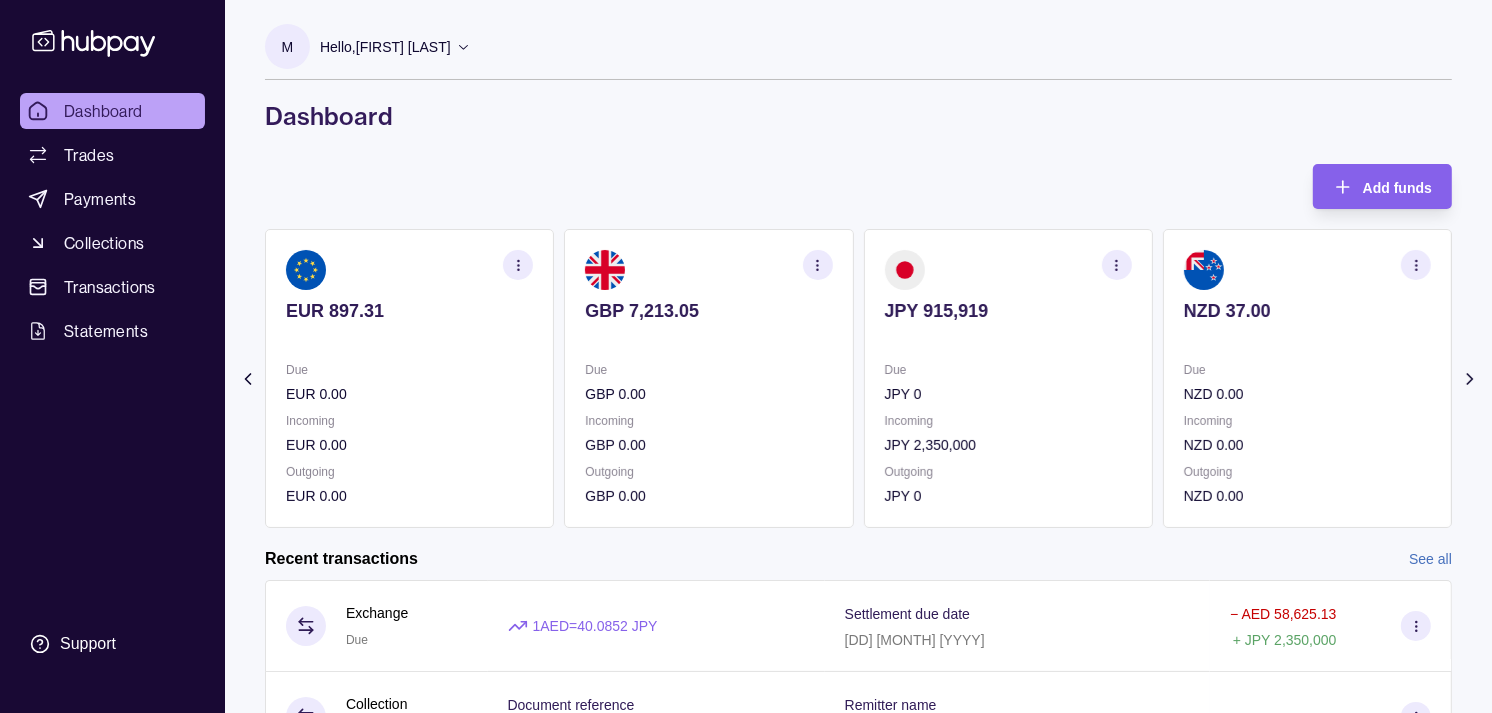 click on "Due [CURRENCY] [NUMBER] Incoming [CURRENCY] [NUMBER] Outgoing [CURRENCY] [NUMBER]" at bounding box center [1008, 433] 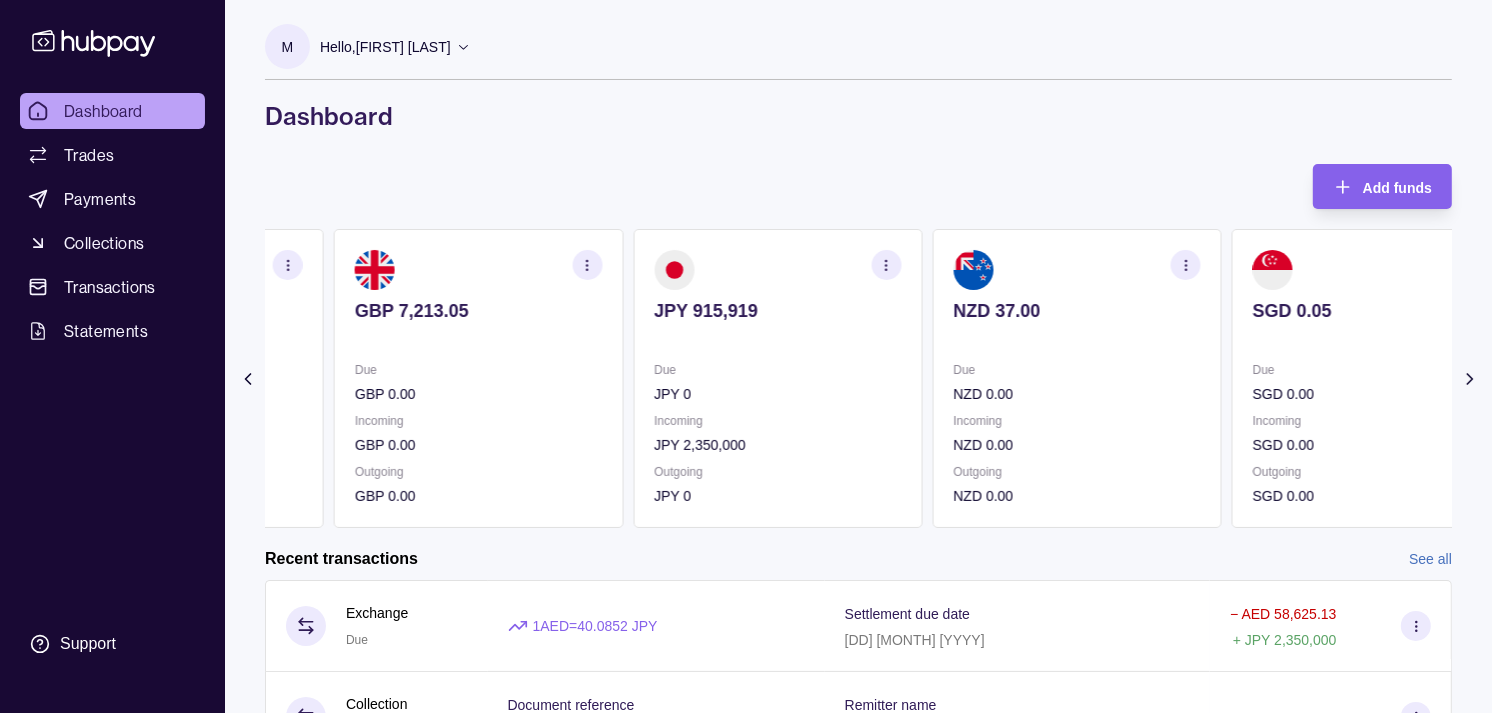 click on "Due [CURRENCY] [NUMBER] Incoming [CURRENCY] [NUMBER] Outgoing [CURRENCY] [NUMBER]" at bounding box center (777, 433) 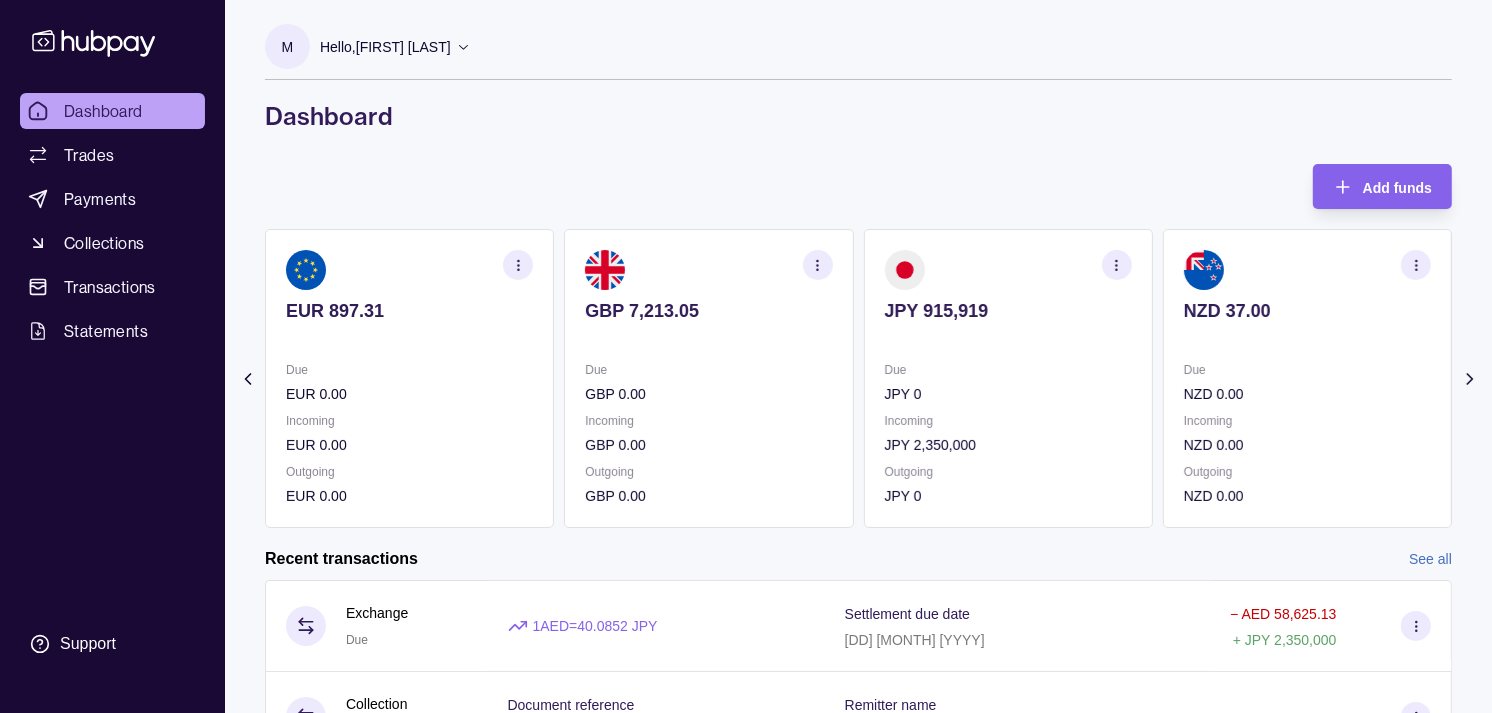 click on "Due GBP 0.00" at bounding box center (708, 382) 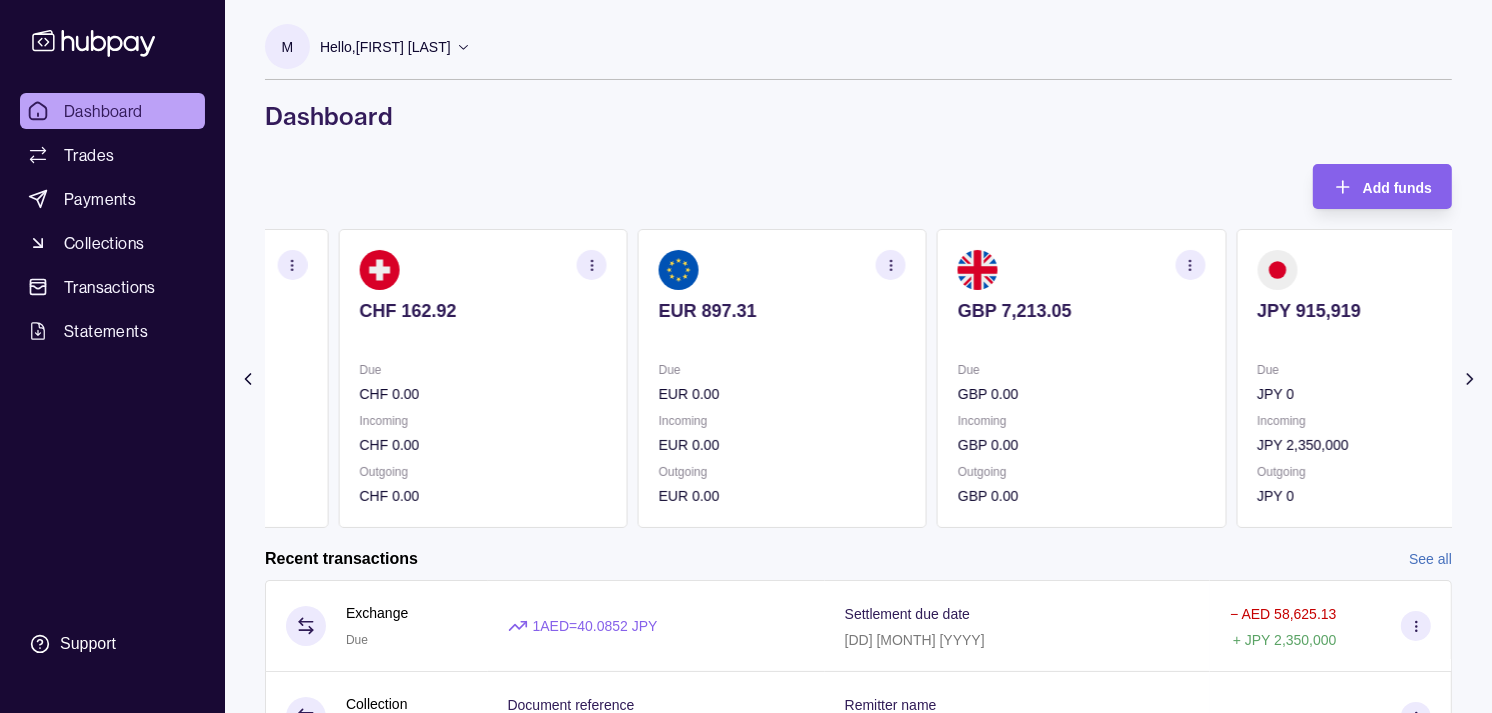 click on "Due [CURRENCY] [NUMBER] Incoming [CURRENCY] [NUMBER] Outgoing [CURRENCY] [NUMBER]" at bounding box center (782, 378) 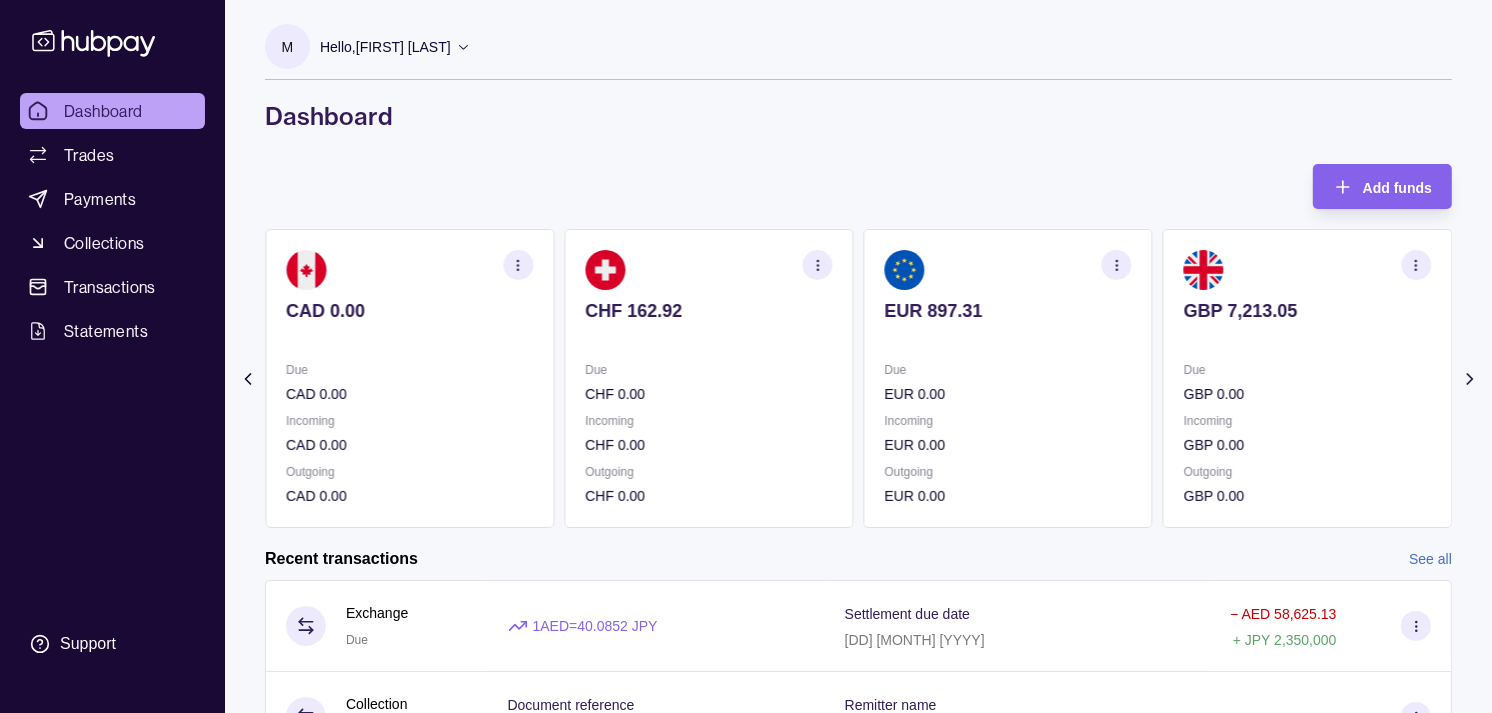 click on "CAD 0.00                                                                                                               Due CAD 0.00 Incoming CAD 0.00 Outgoing CAD 0.00" at bounding box center [409, 378] 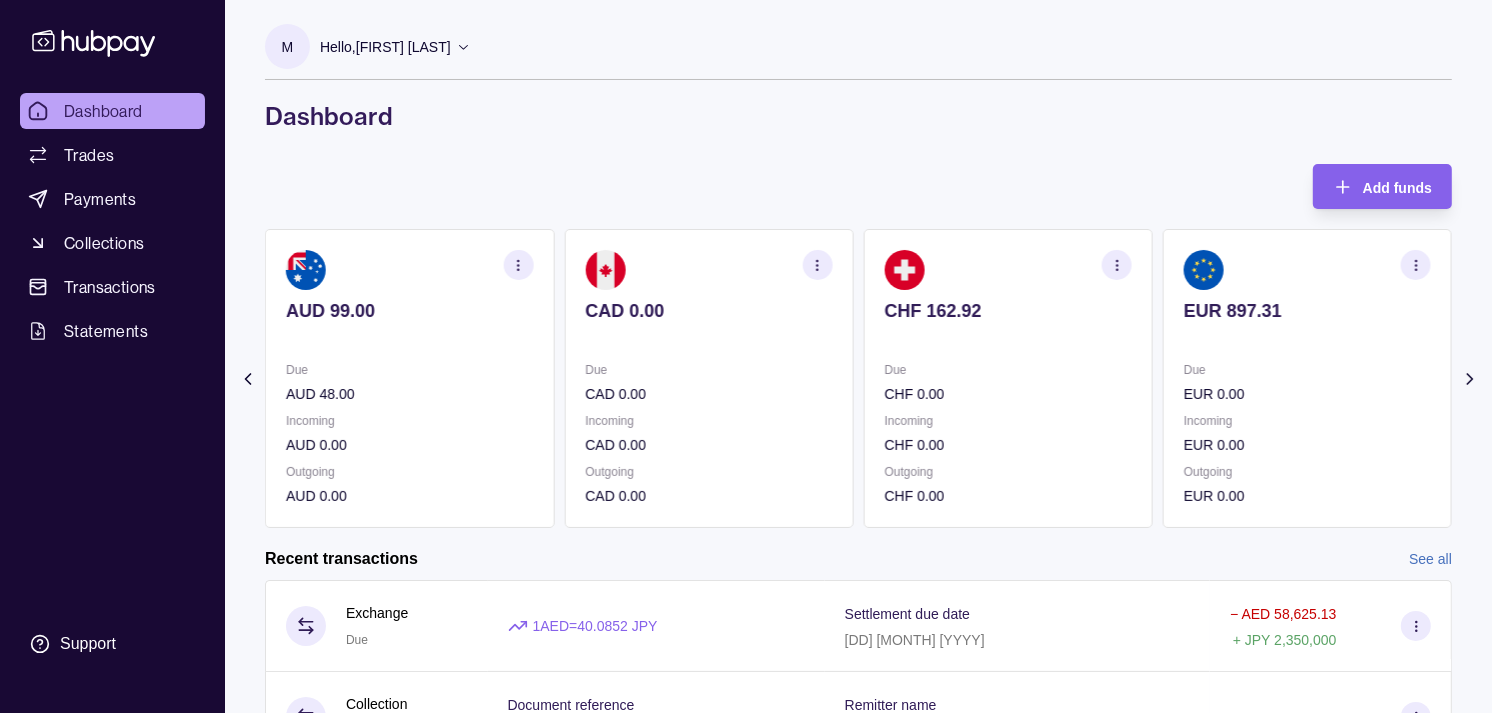 click on "Due [CURRENCY] [NUMBER] Incoming [CURRENCY] [NUMBER] Outgoing [CURRENCY] [NUMBER]" at bounding box center [409, 378] 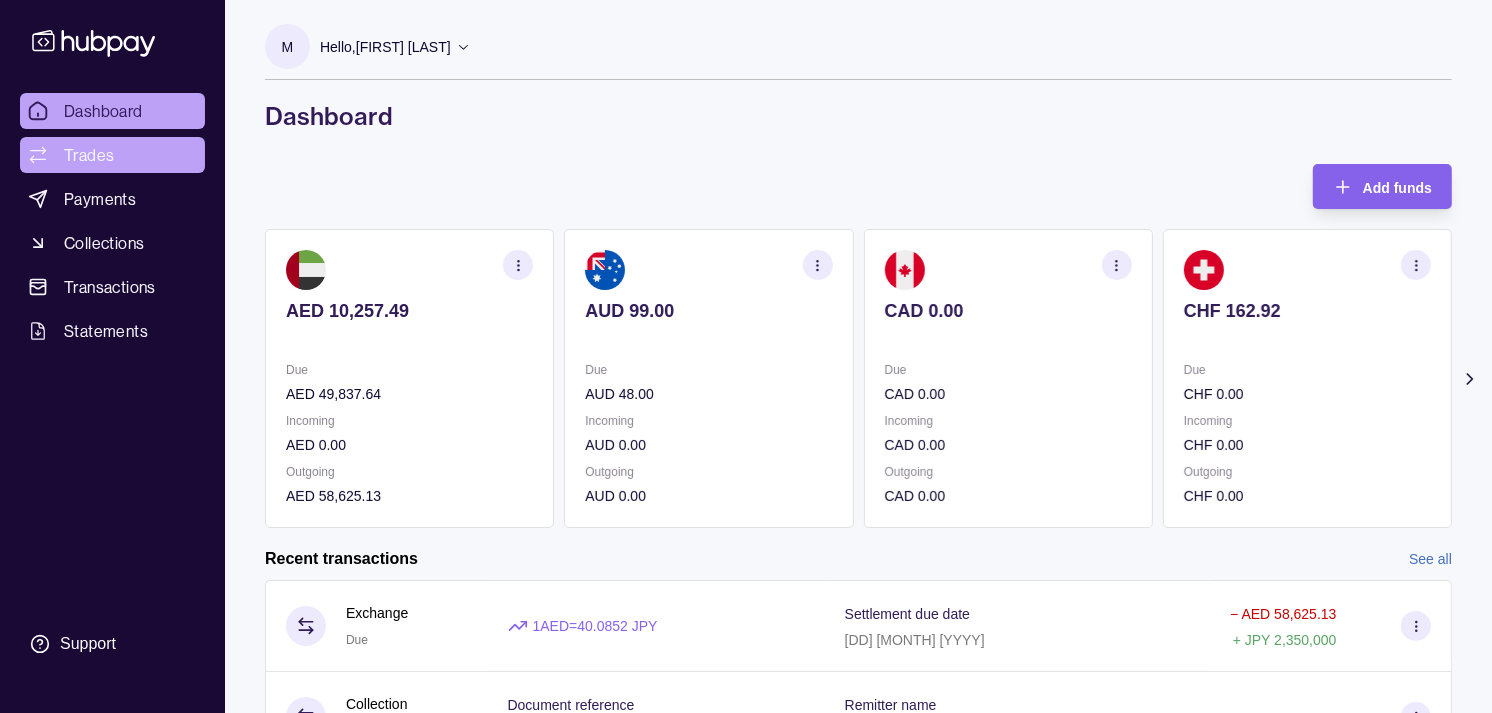 click on "Trades" at bounding box center (112, 155) 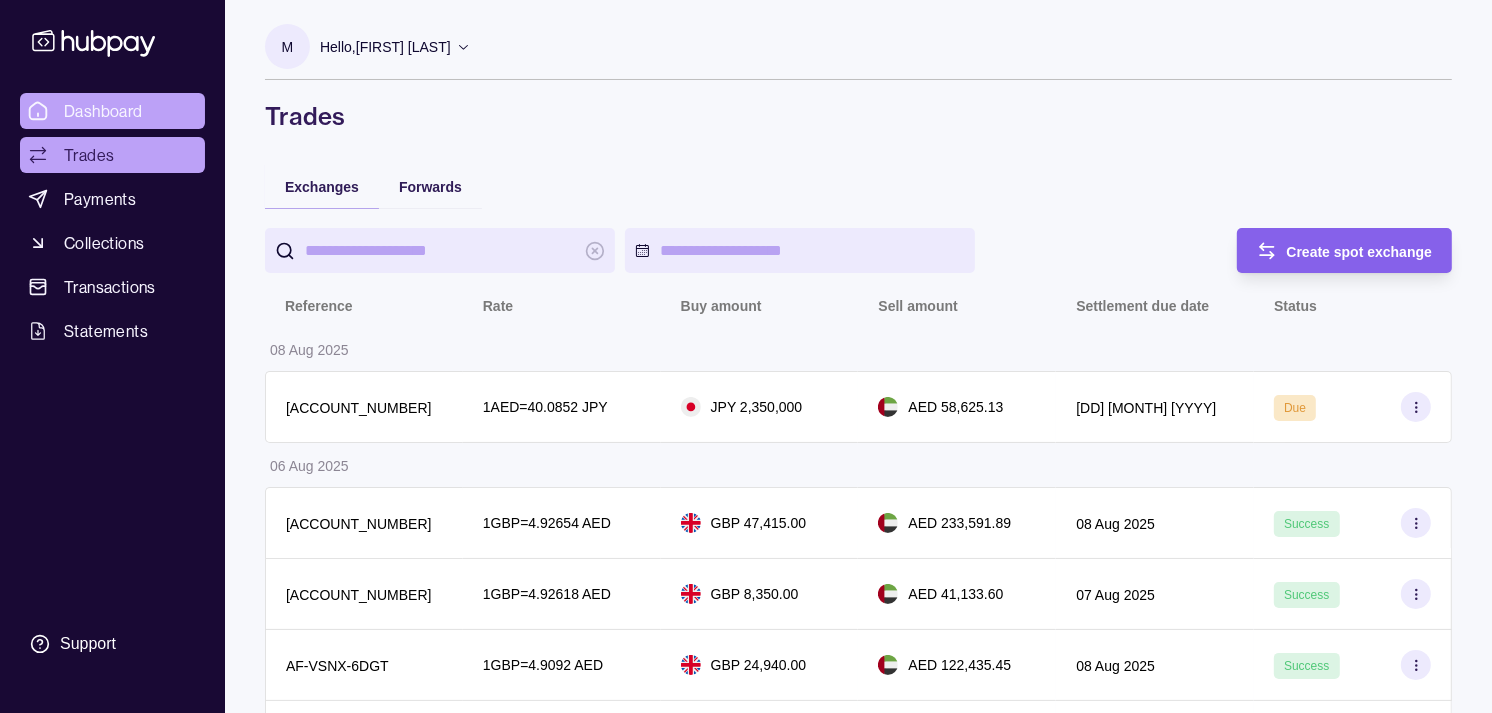 click on "Dashboard" at bounding box center [112, 111] 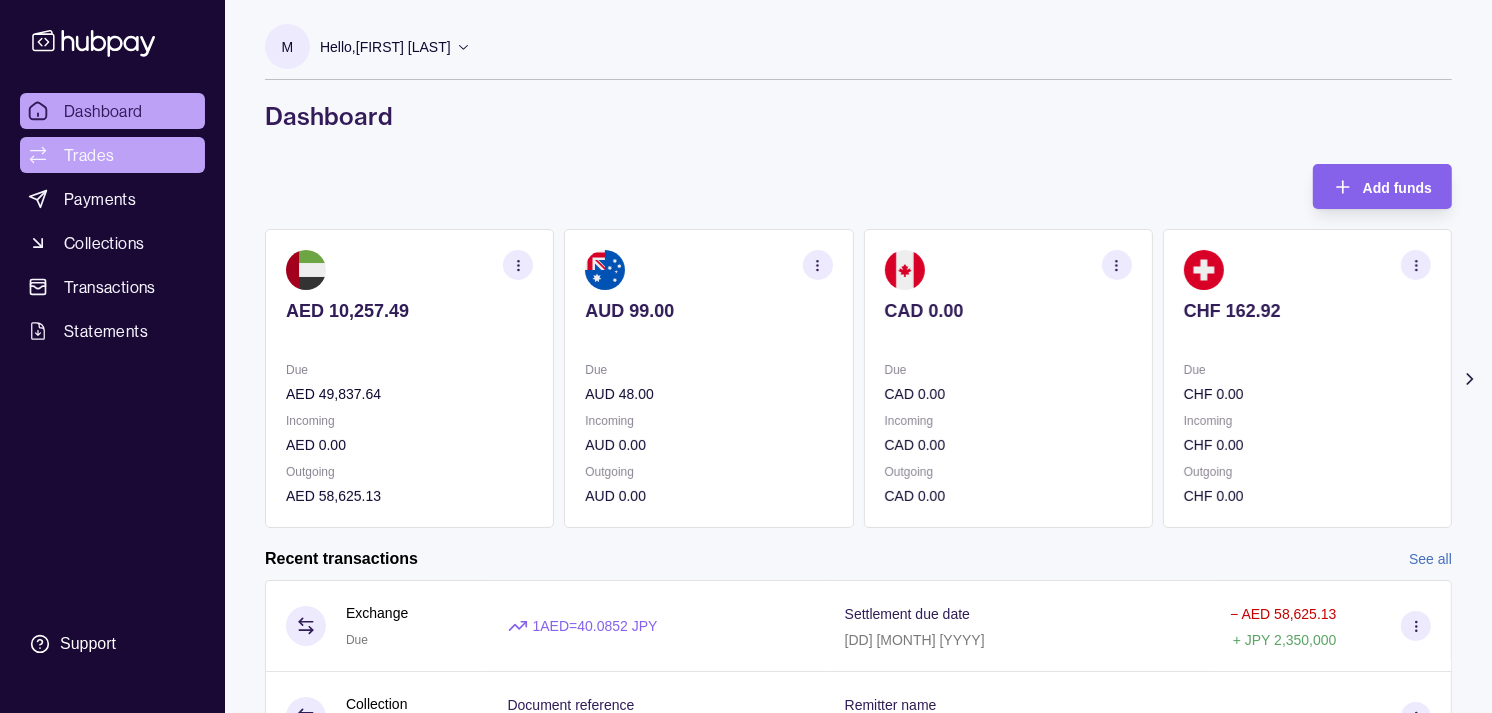 click on "Trades" at bounding box center [89, 155] 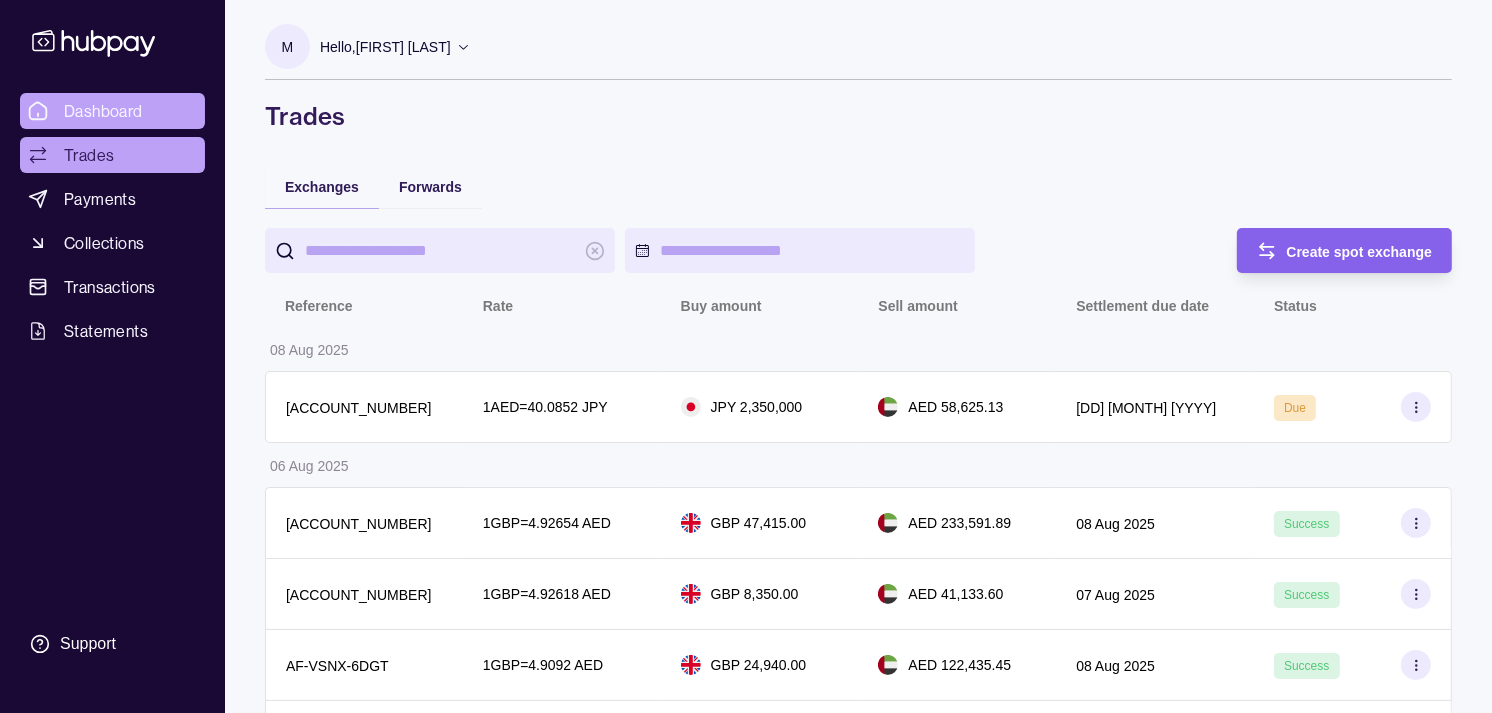 click on "Dashboard" at bounding box center [103, 111] 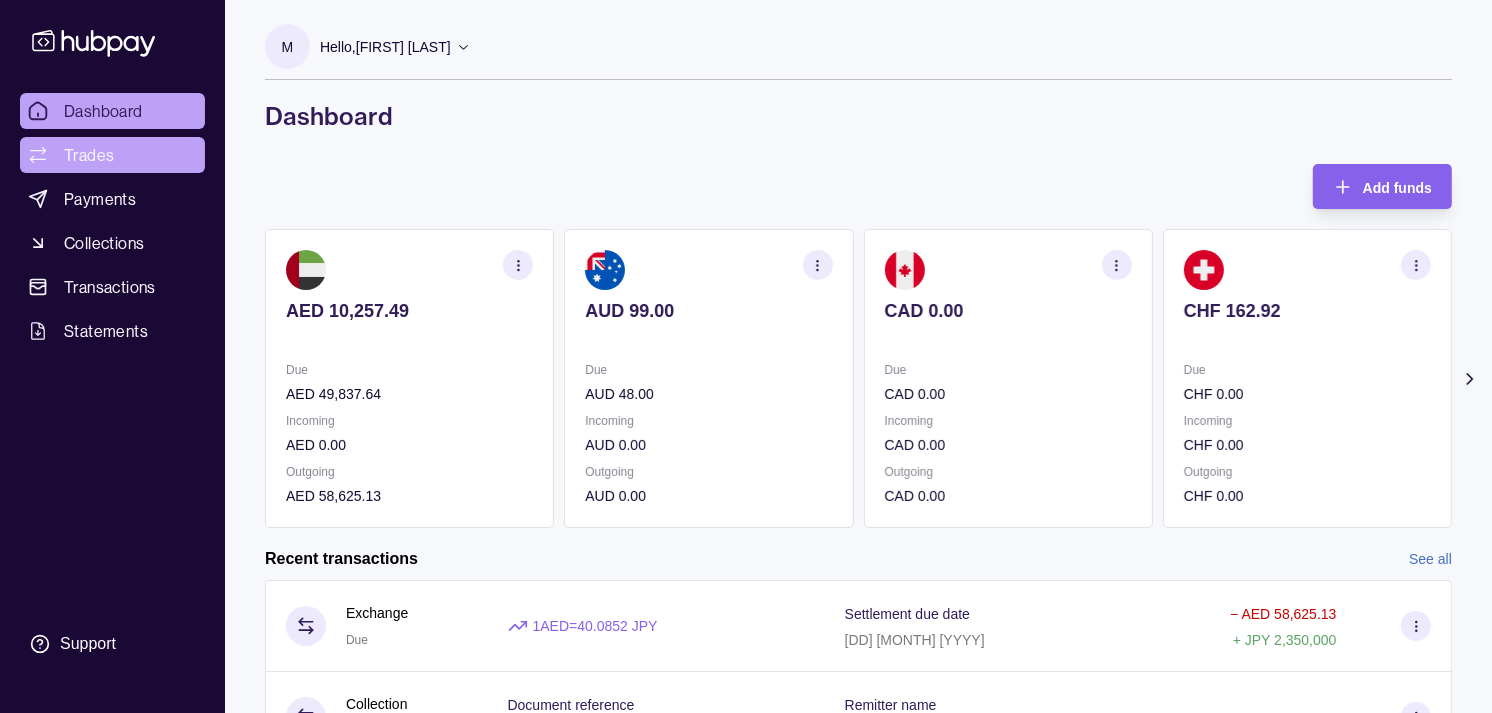 click on "Trades" at bounding box center (89, 155) 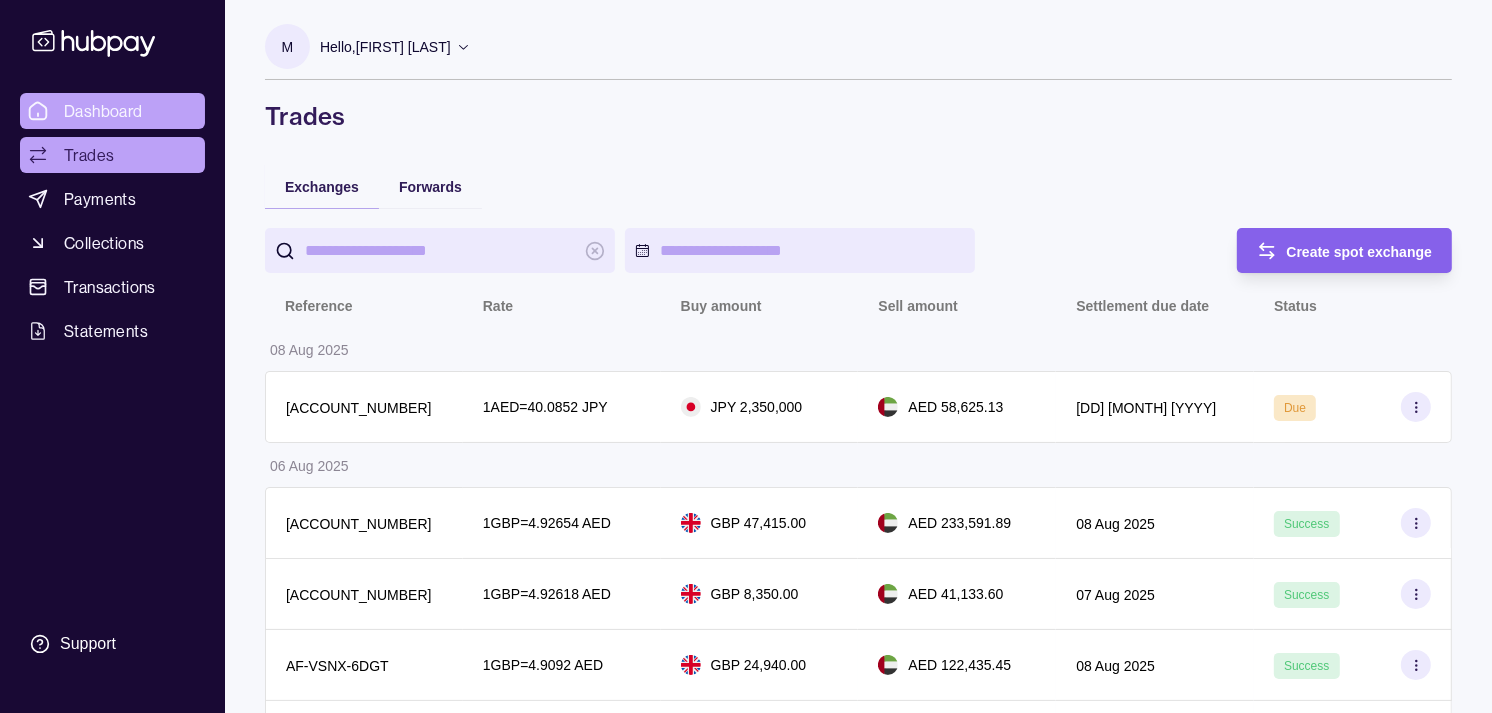 click on "Dashboard" at bounding box center [103, 111] 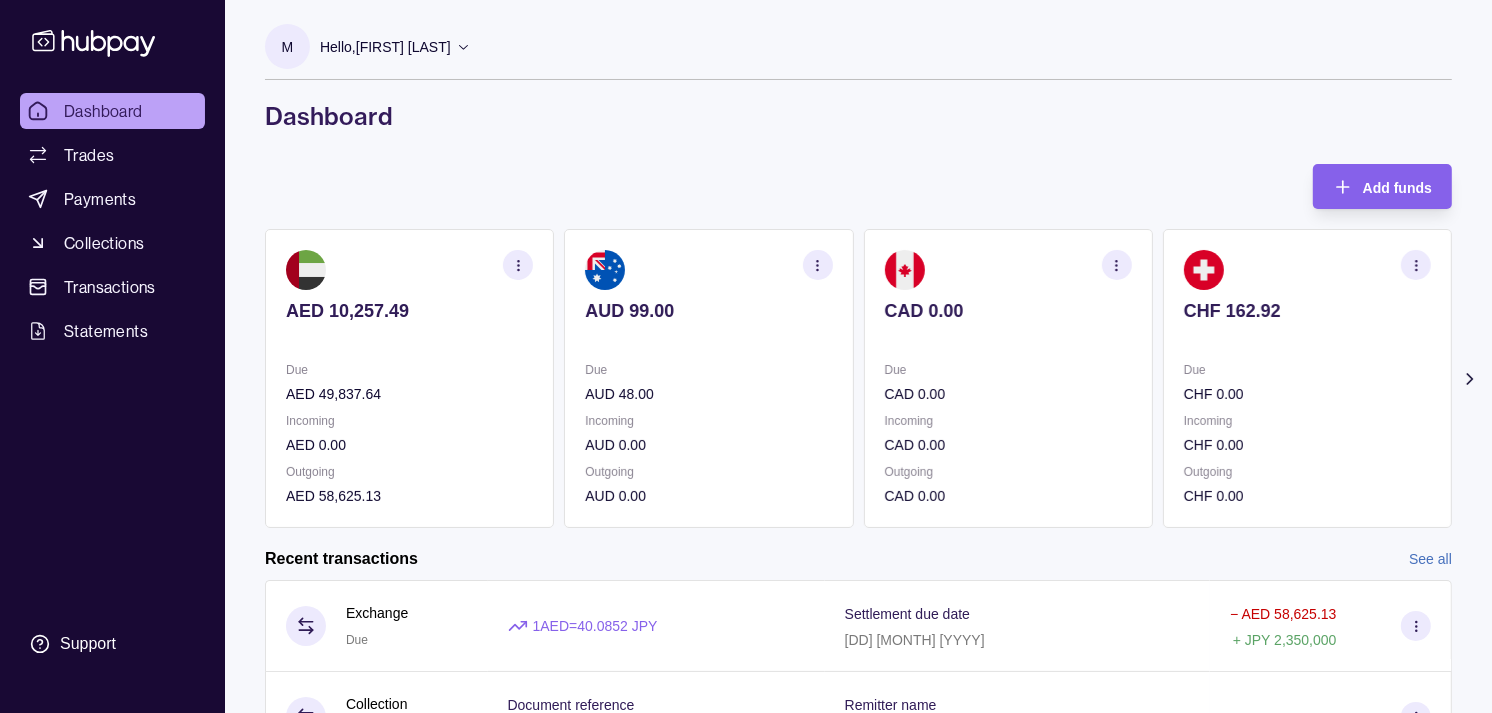 click on "Due [CURRENCY] [NUMBER] Incoming [CURRENCY] [NUMBER] Outgoing [CURRENCY] [NUMBER]" at bounding box center [708, 378] 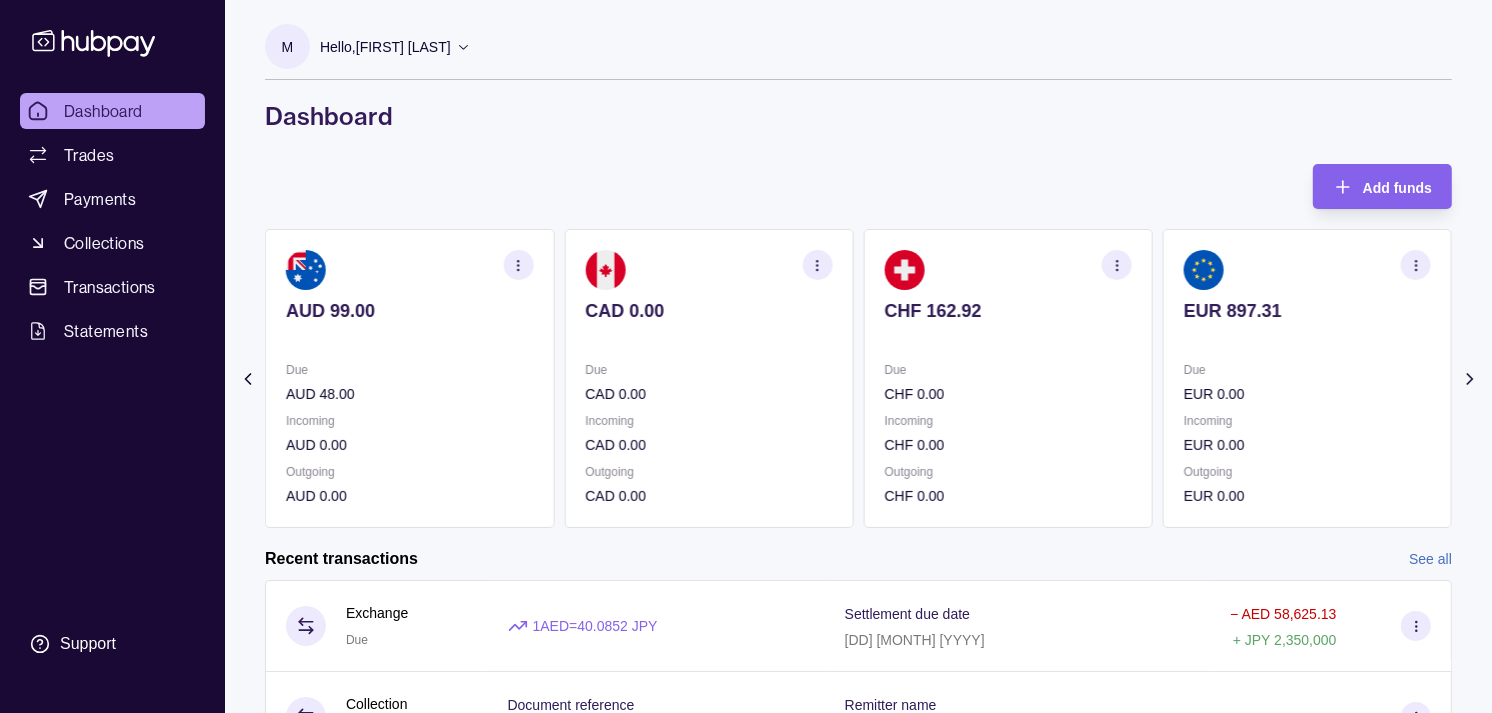 click on "Due" at bounding box center (708, 370) 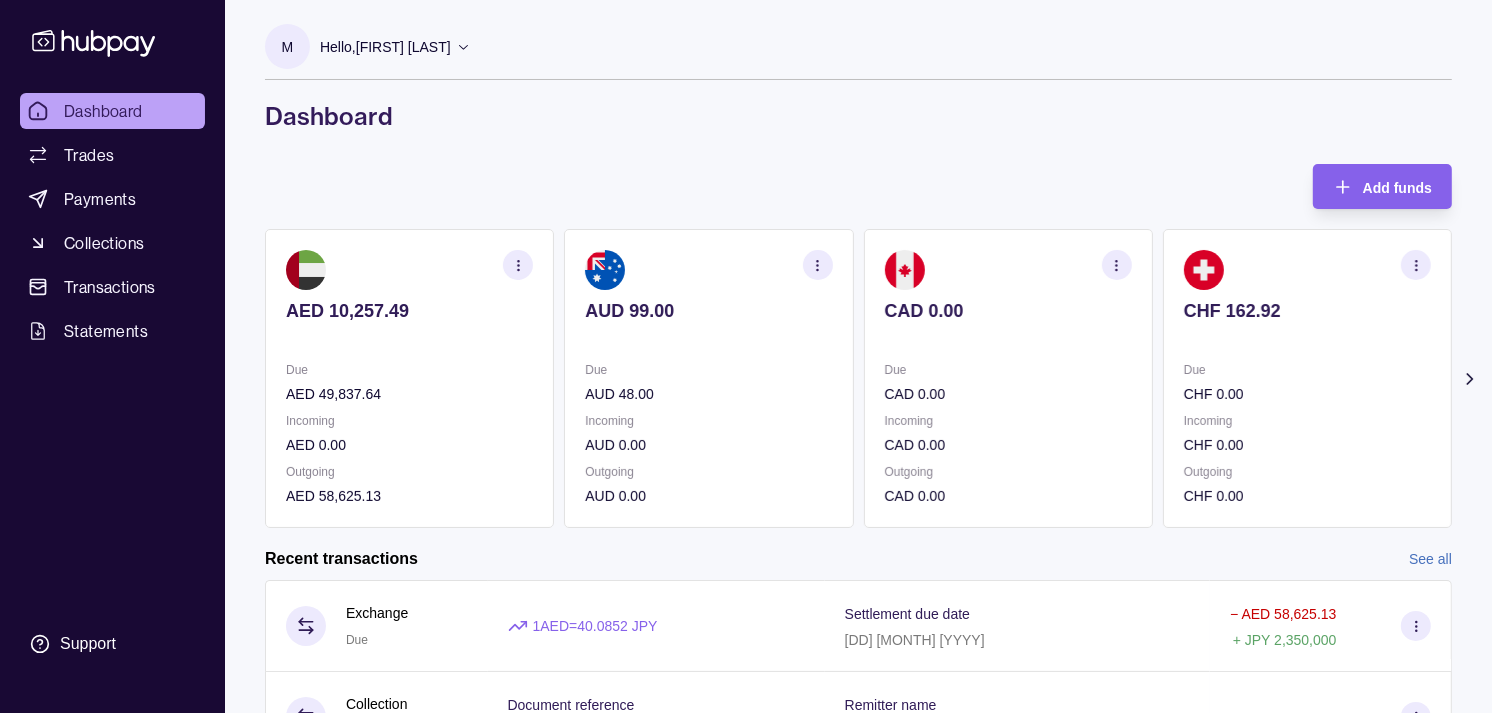 click at bounding box center [1008, 338] 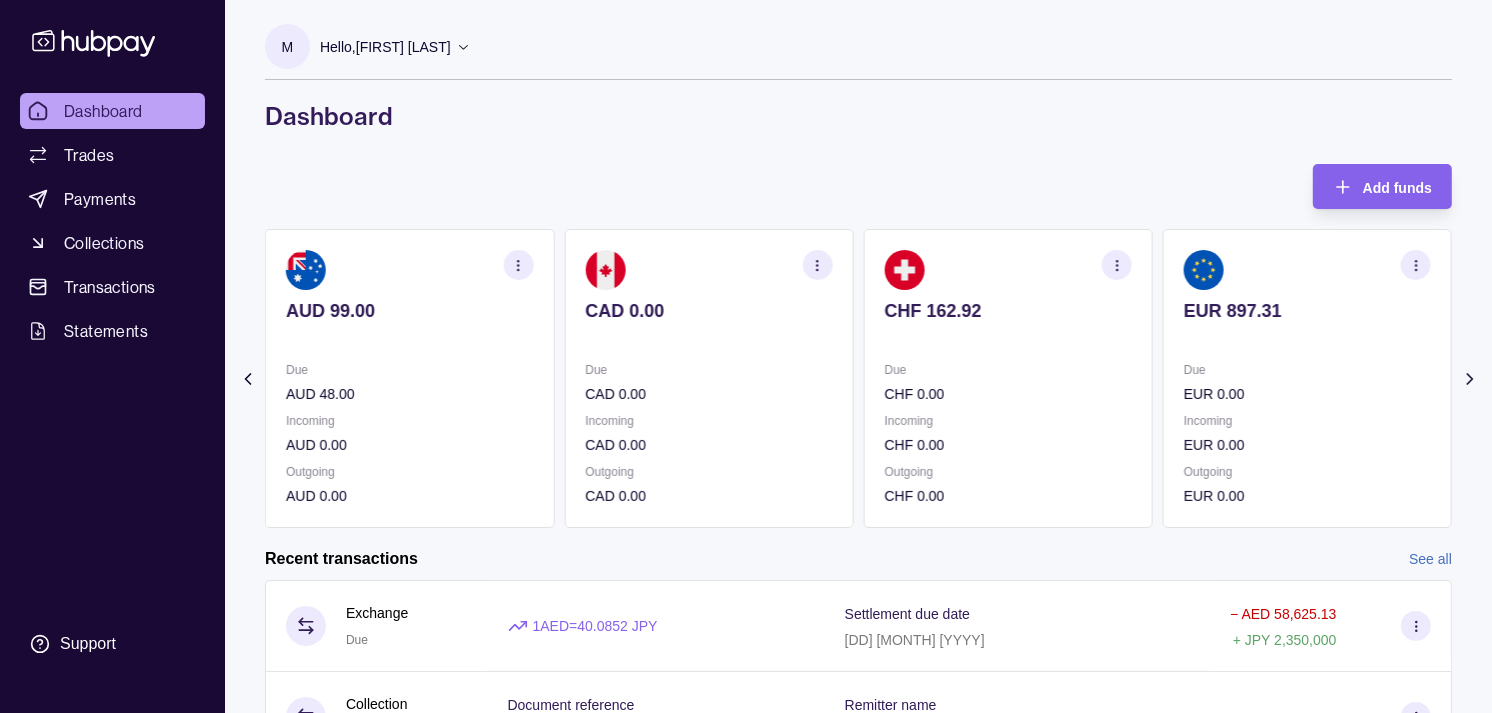 click at bounding box center (1008, 338) 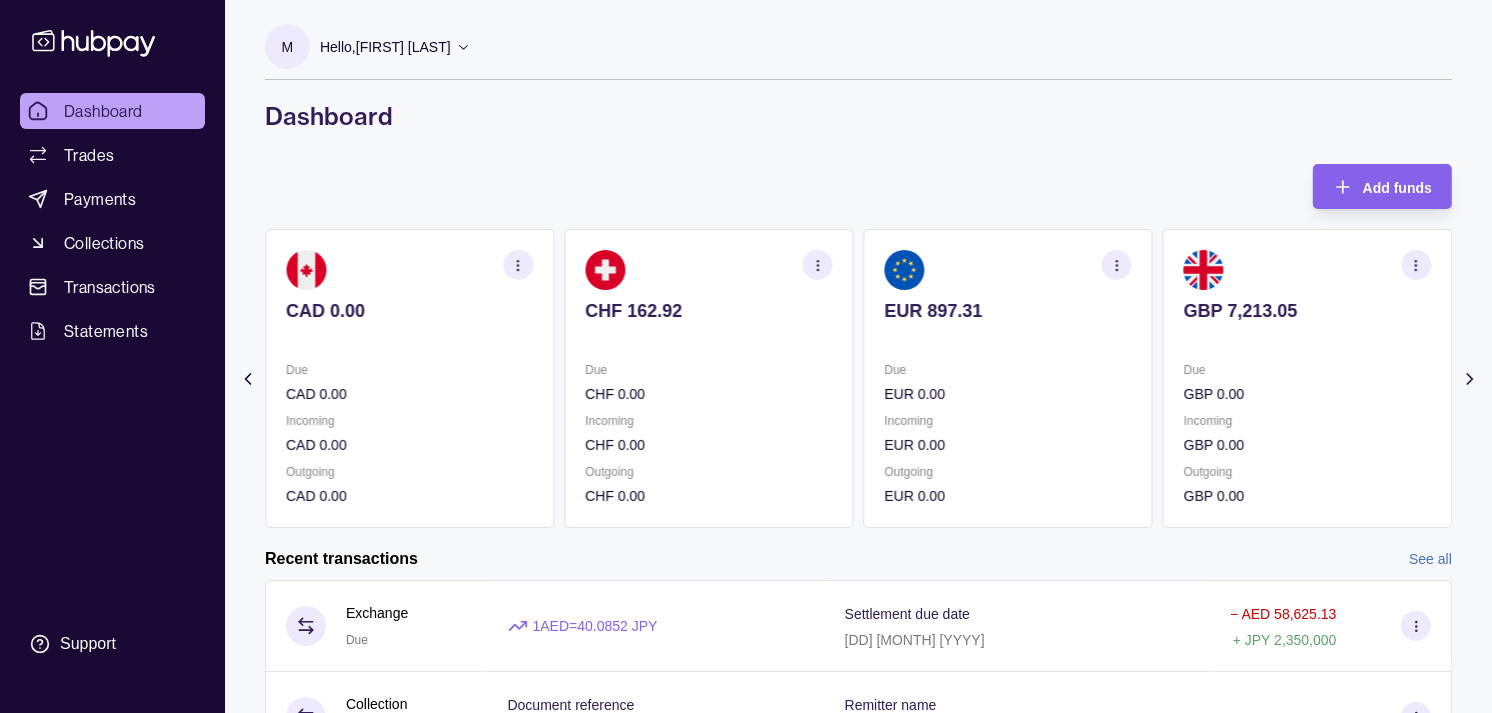 click at bounding box center (1008, 338) 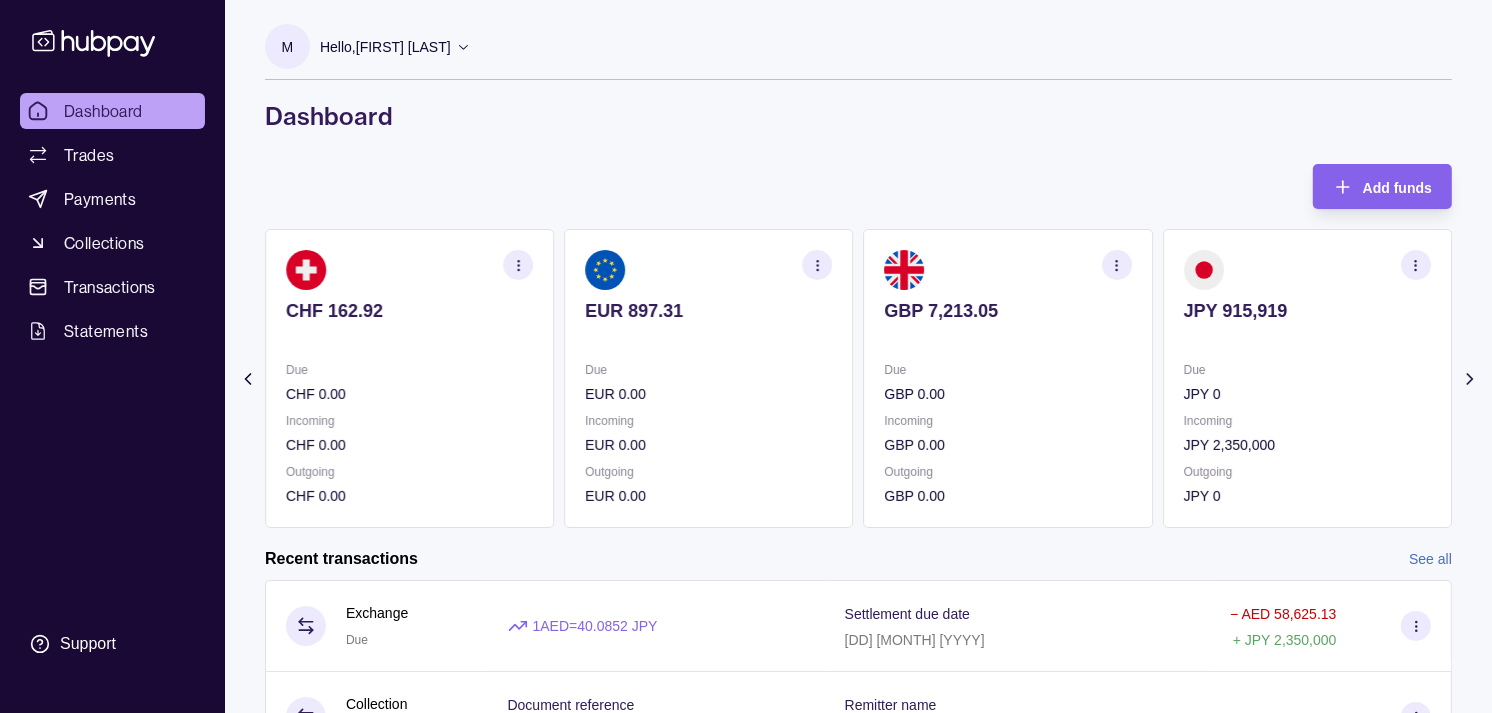 click at bounding box center (1008, 338) 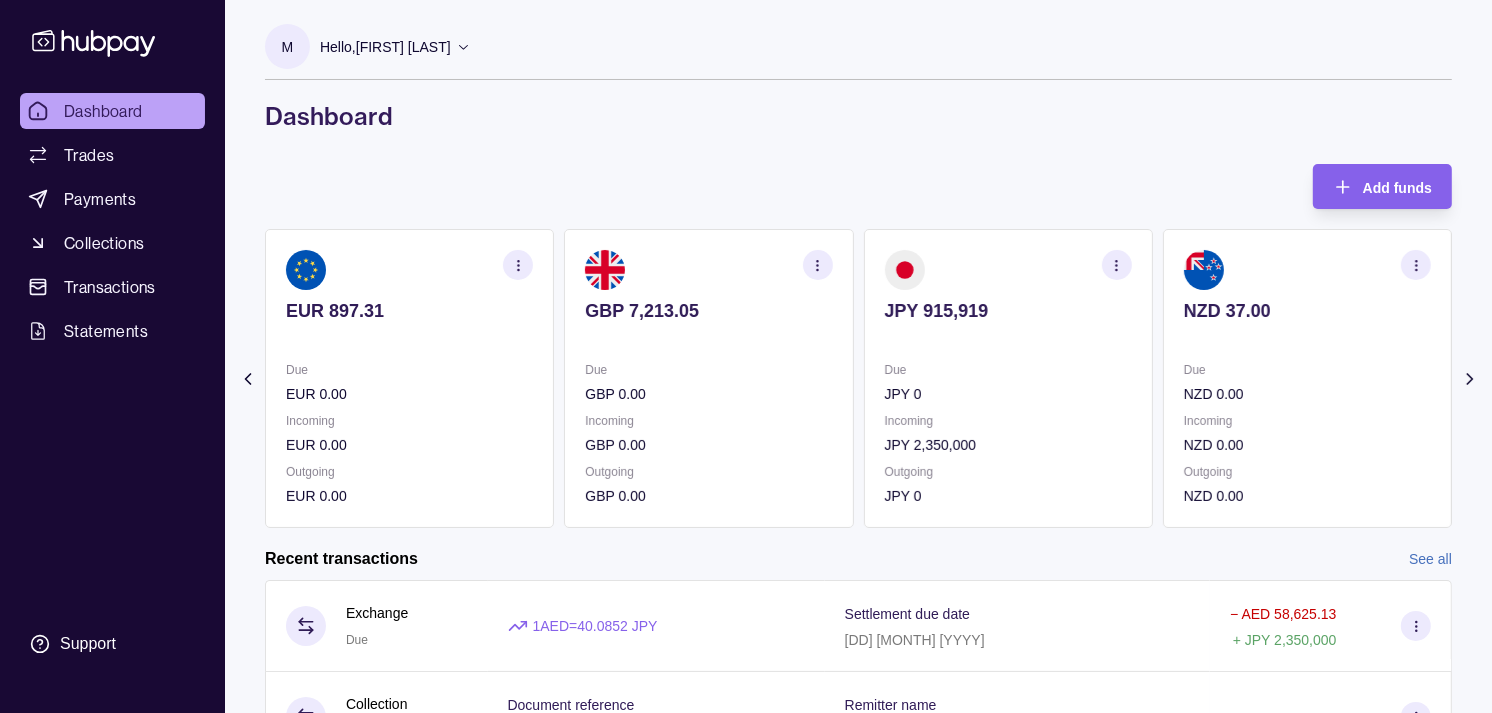 click on "Due [CURRENCY] [NUMBER] Incoming [CURRENCY] [NUMBER] Outgoing [CURRENCY] [NUMBER]" at bounding box center (1008, 378) 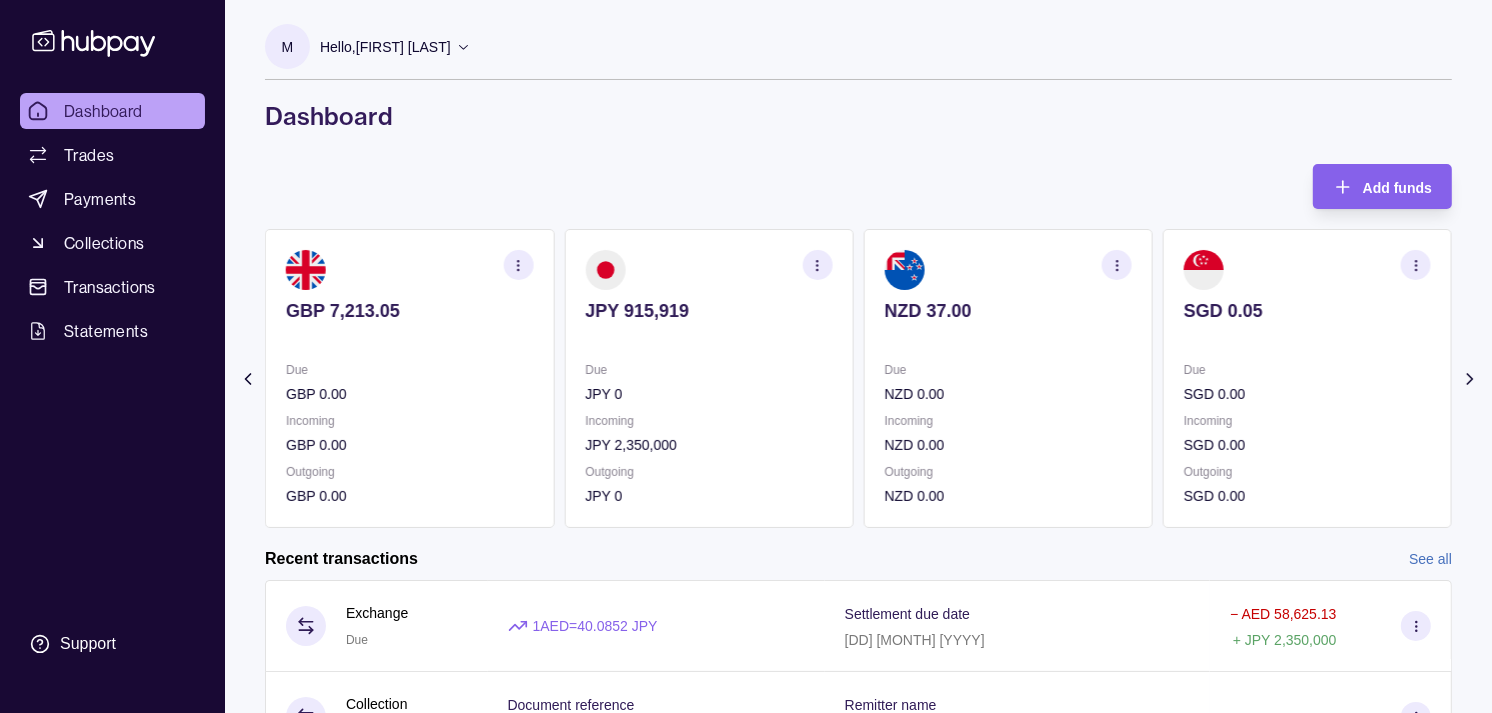click at bounding box center (1008, 338) 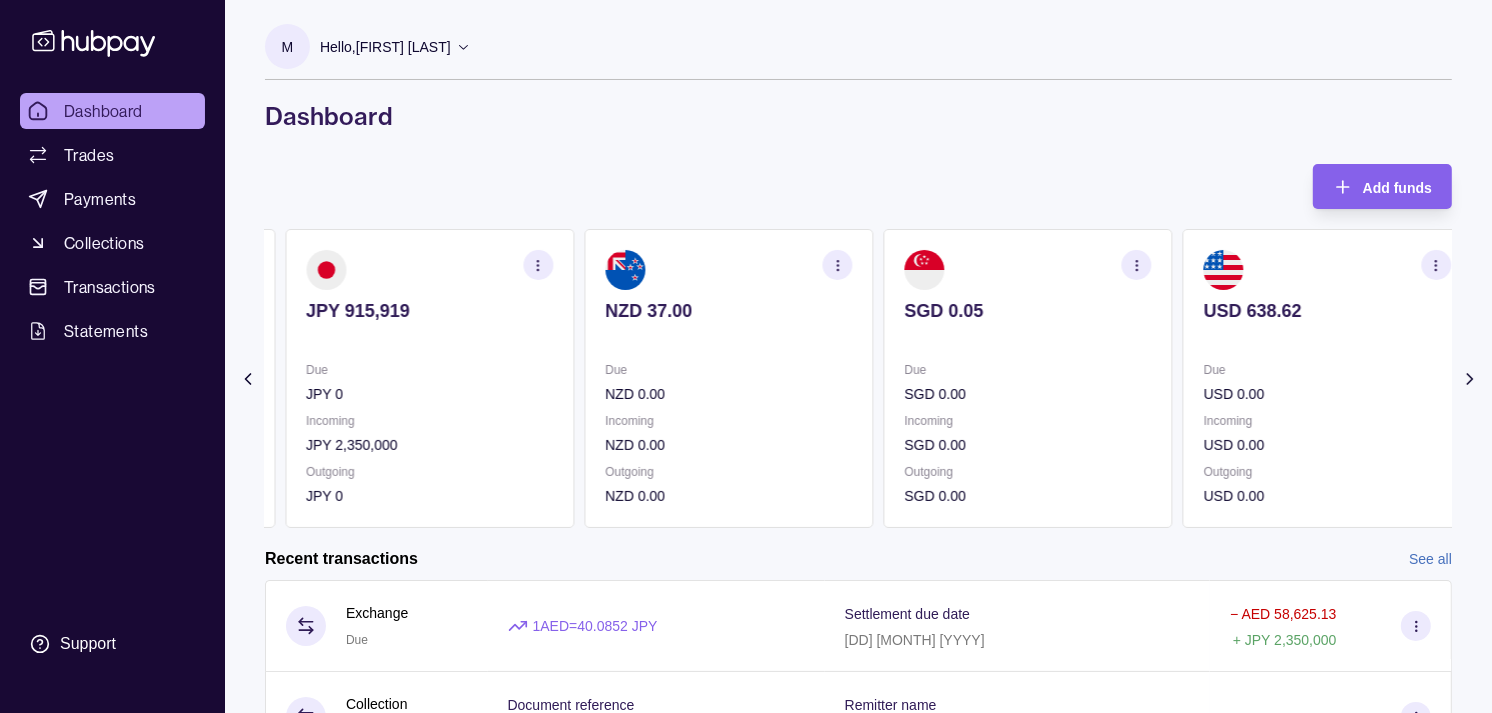 click on "Due [CURRENCY] [NUMBER] Incoming [CURRENCY] [NUMBER] Outgoing [CURRENCY] [NUMBER]" at bounding box center (1028, 378) 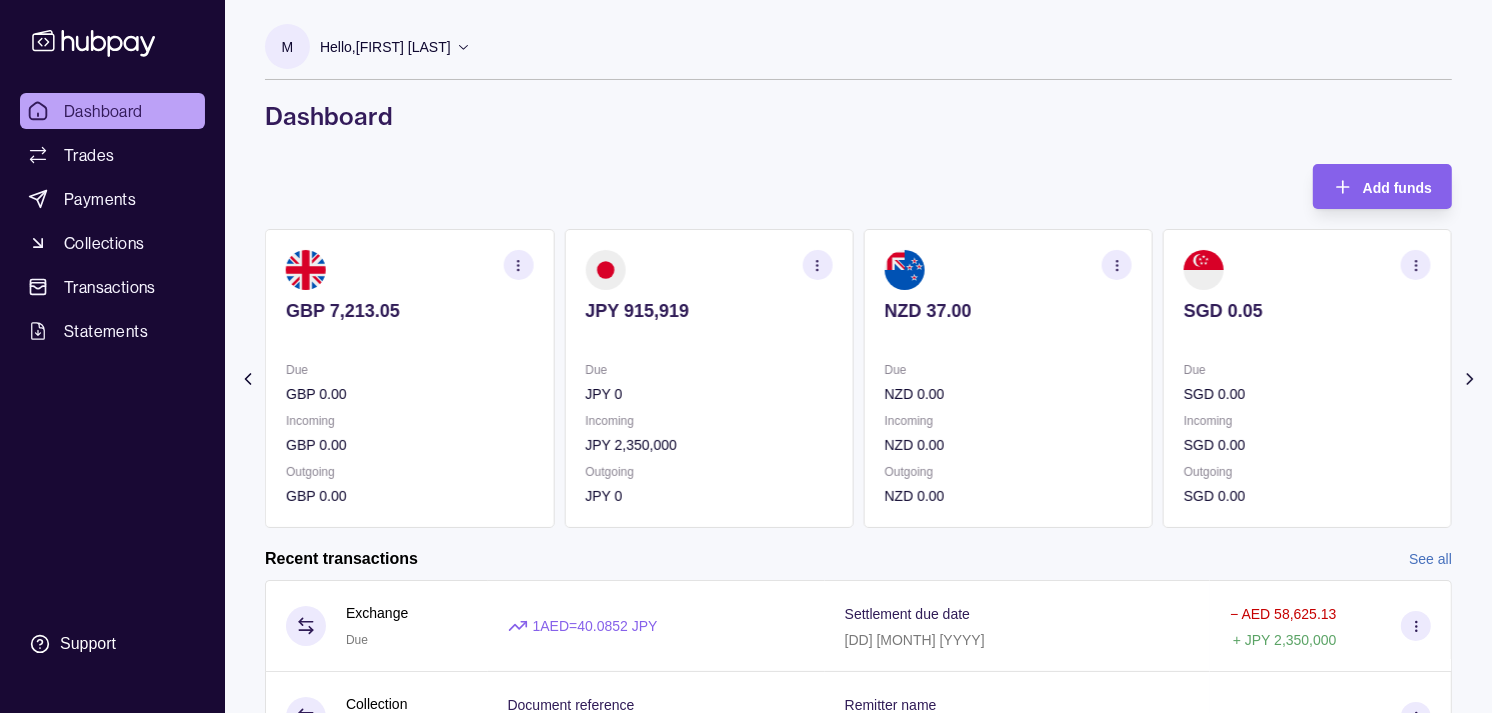 click on "Dashboard" at bounding box center [103, 111] 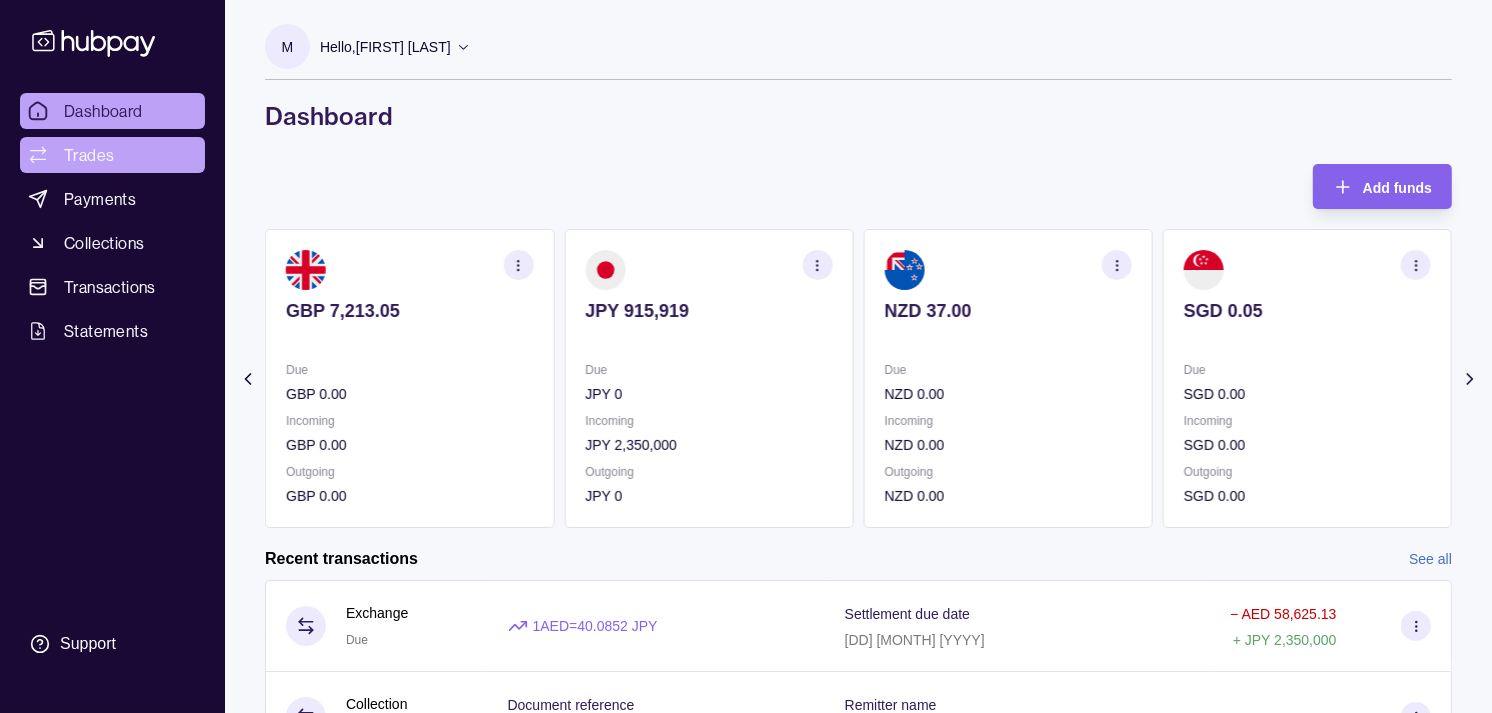 click on "Trades" at bounding box center [89, 155] 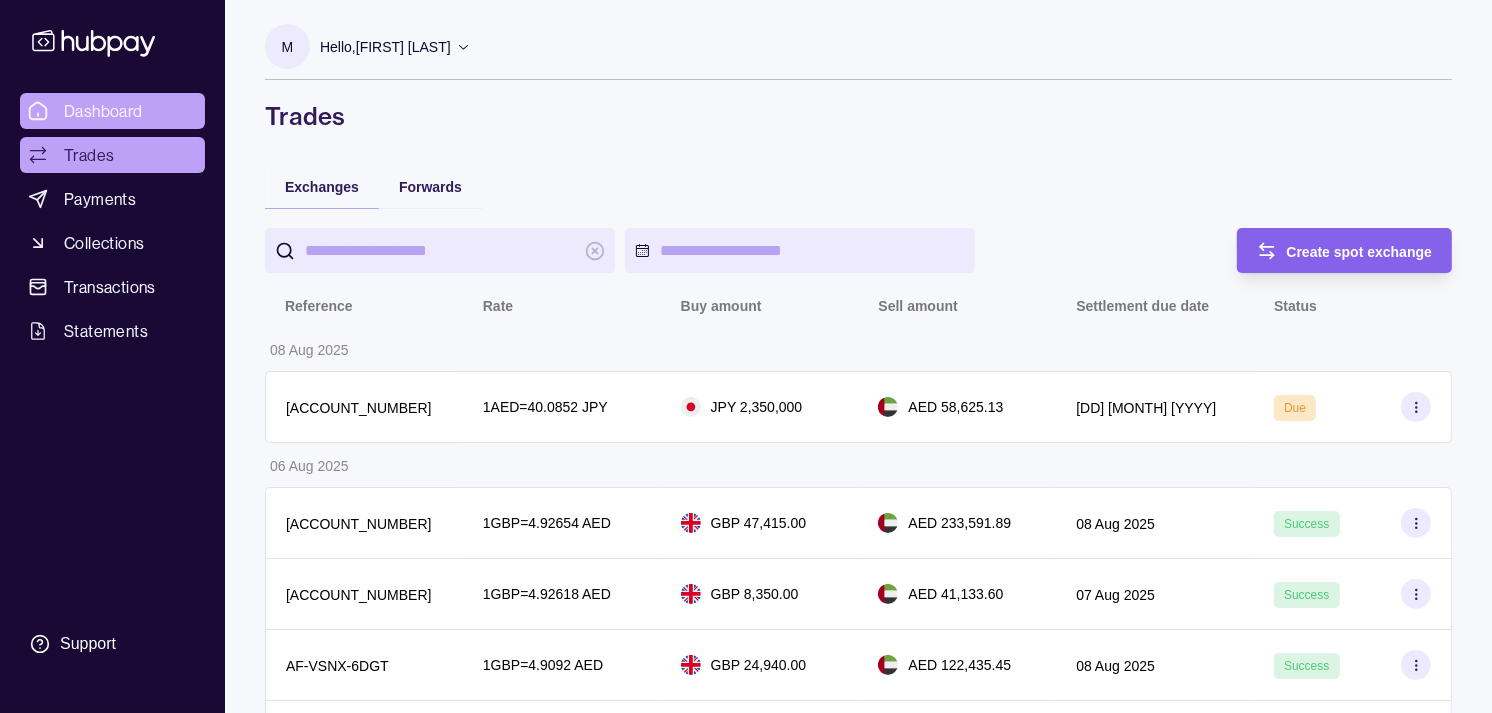 click on "Dashboard" at bounding box center [103, 111] 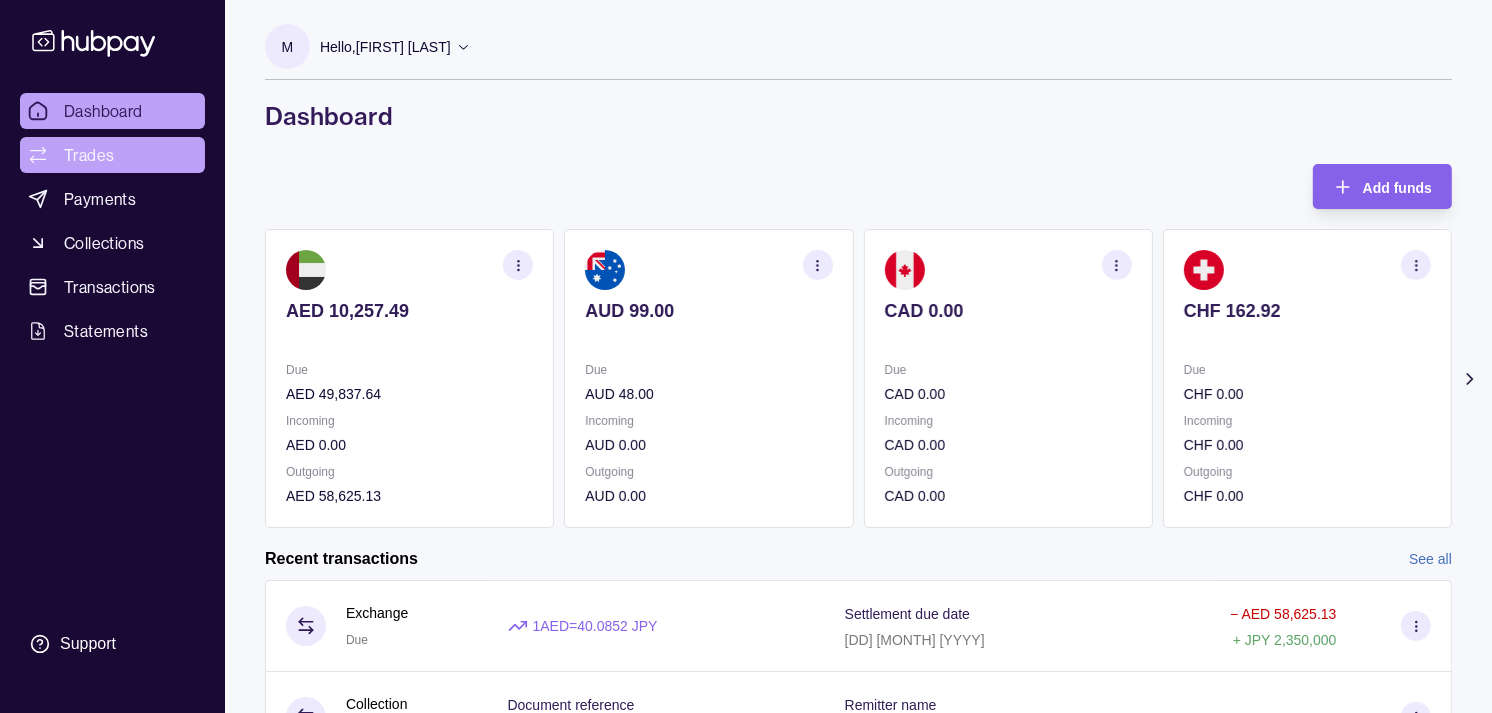click on "Trades" at bounding box center [112, 155] 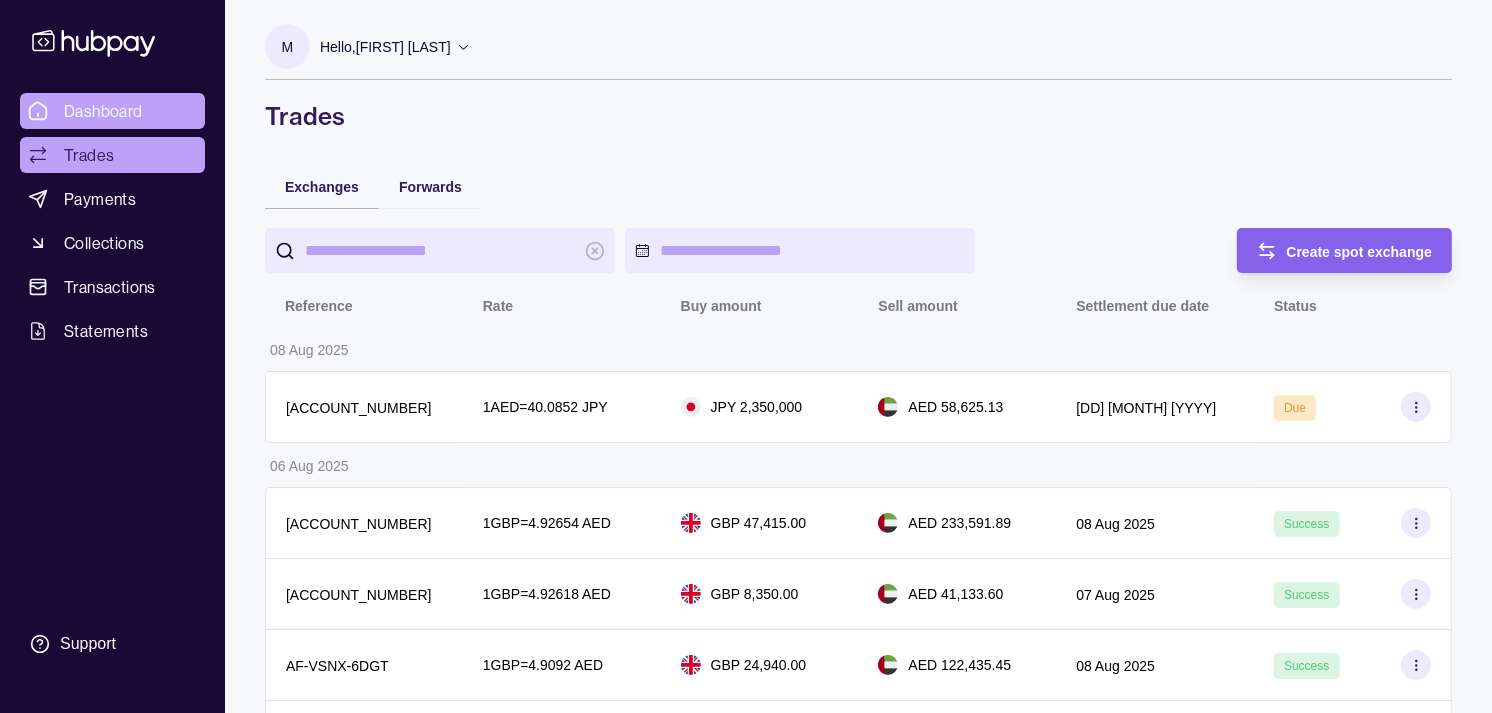 click on "Dashboard" at bounding box center (103, 111) 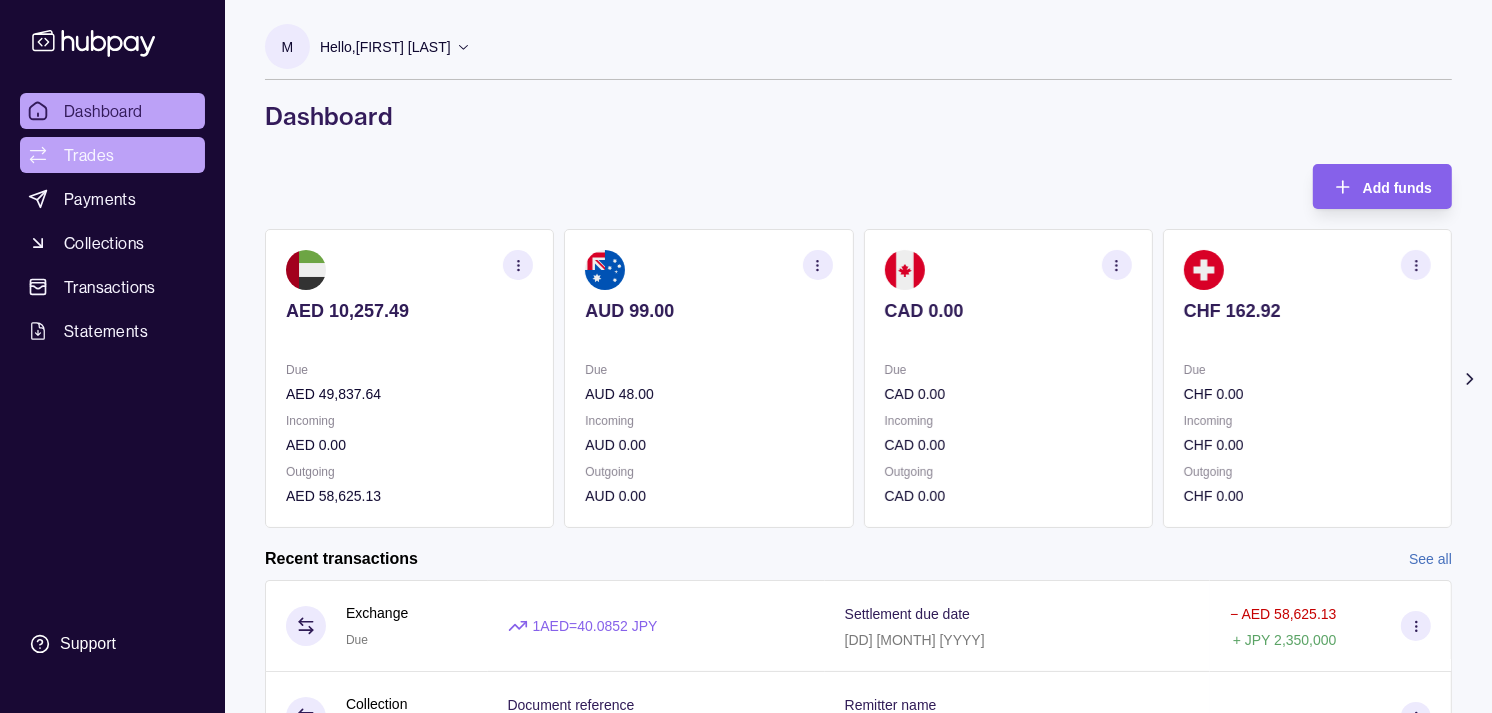 click on "Trades" at bounding box center (112, 155) 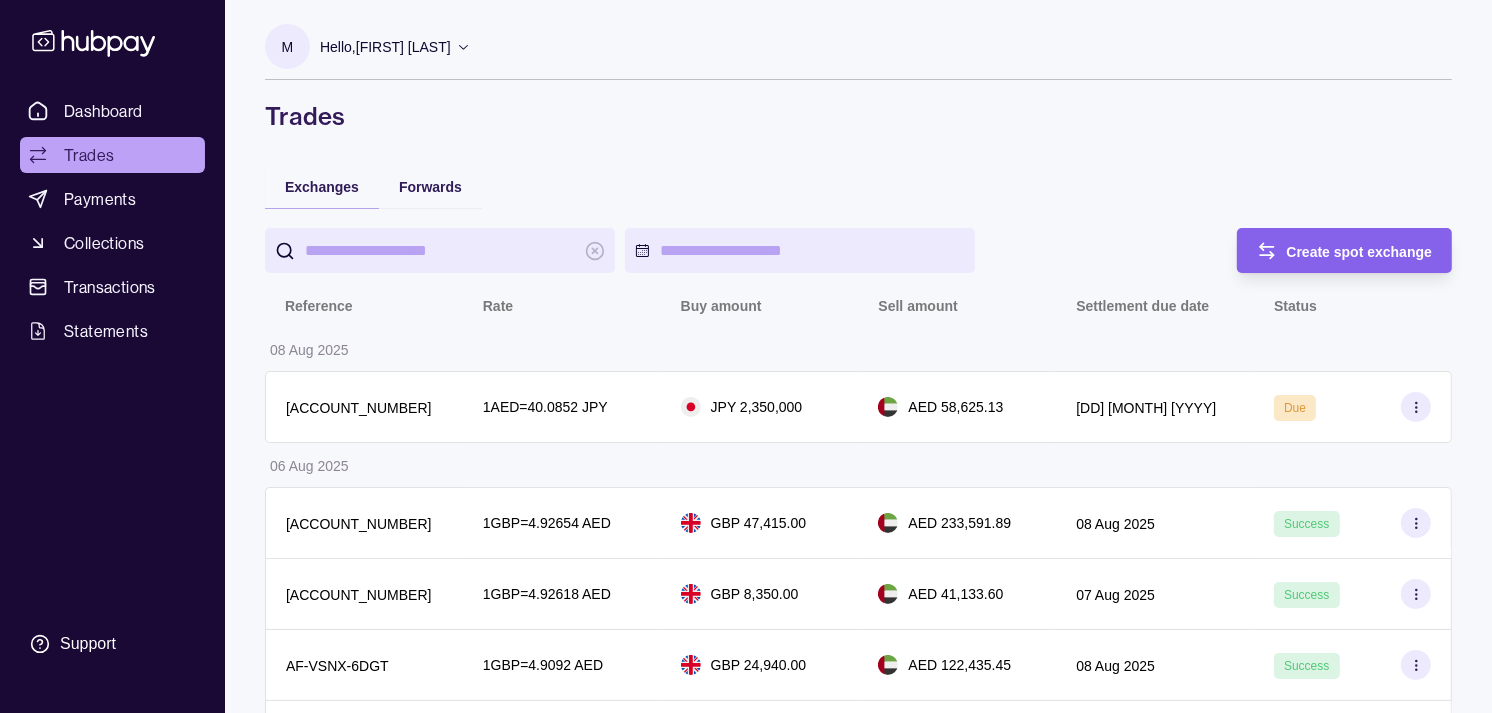 click on "Dashboard Trades Payments Collections Transactions Statements Support" at bounding box center (112, 356) 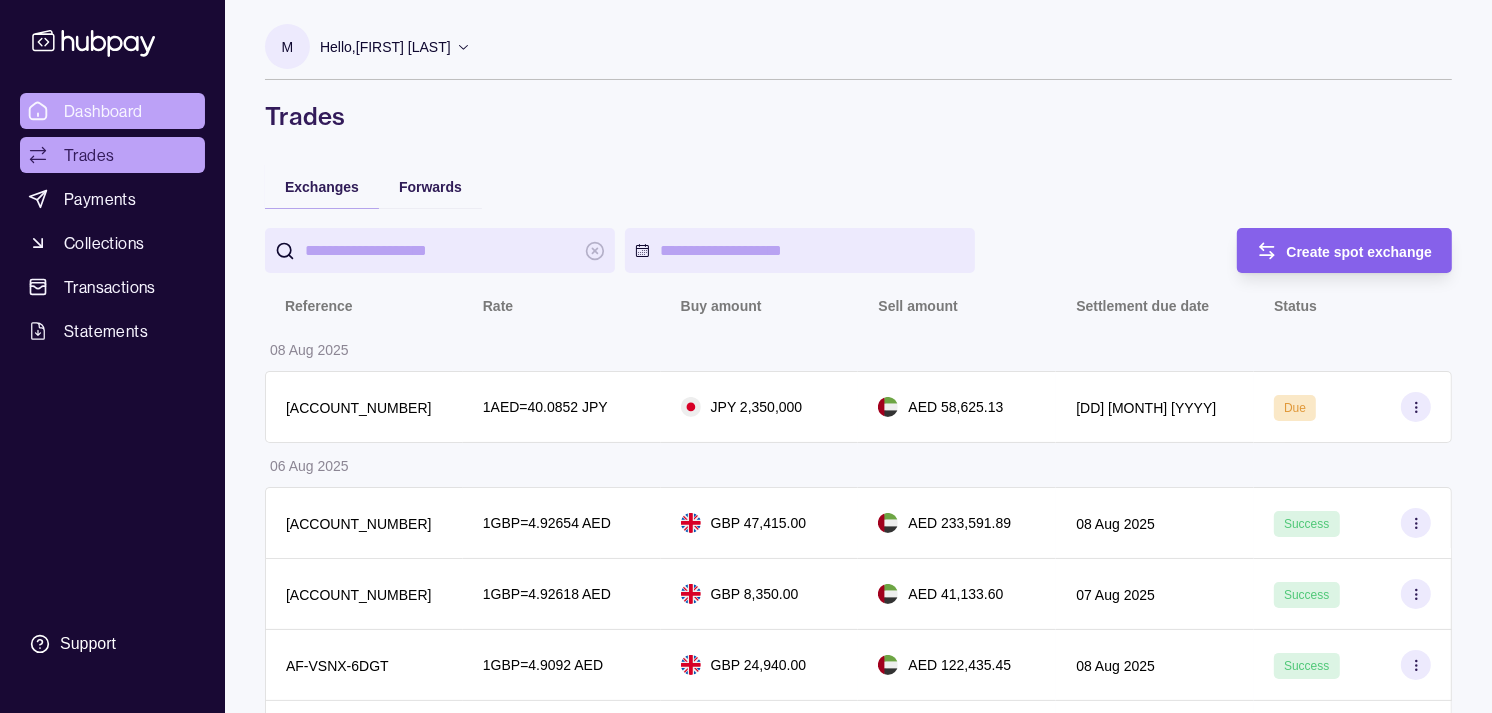 click on "Dashboard" at bounding box center [103, 111] 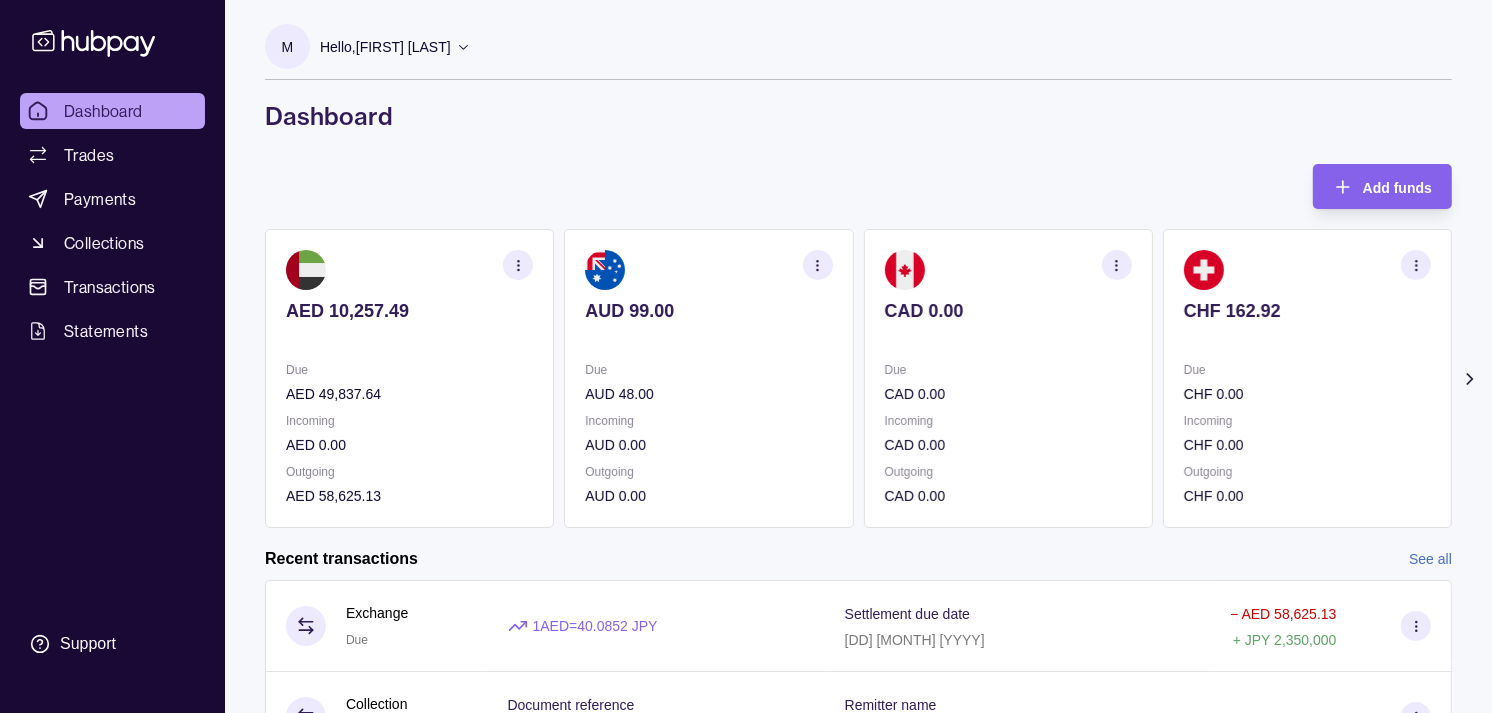 click on "Due [CURRENCY] [NUMBER] Incoming [CURRENCY] [NUMBER] Outgoing [CURRENCY] [NUMBER]" at bounding box center [1307, 378] 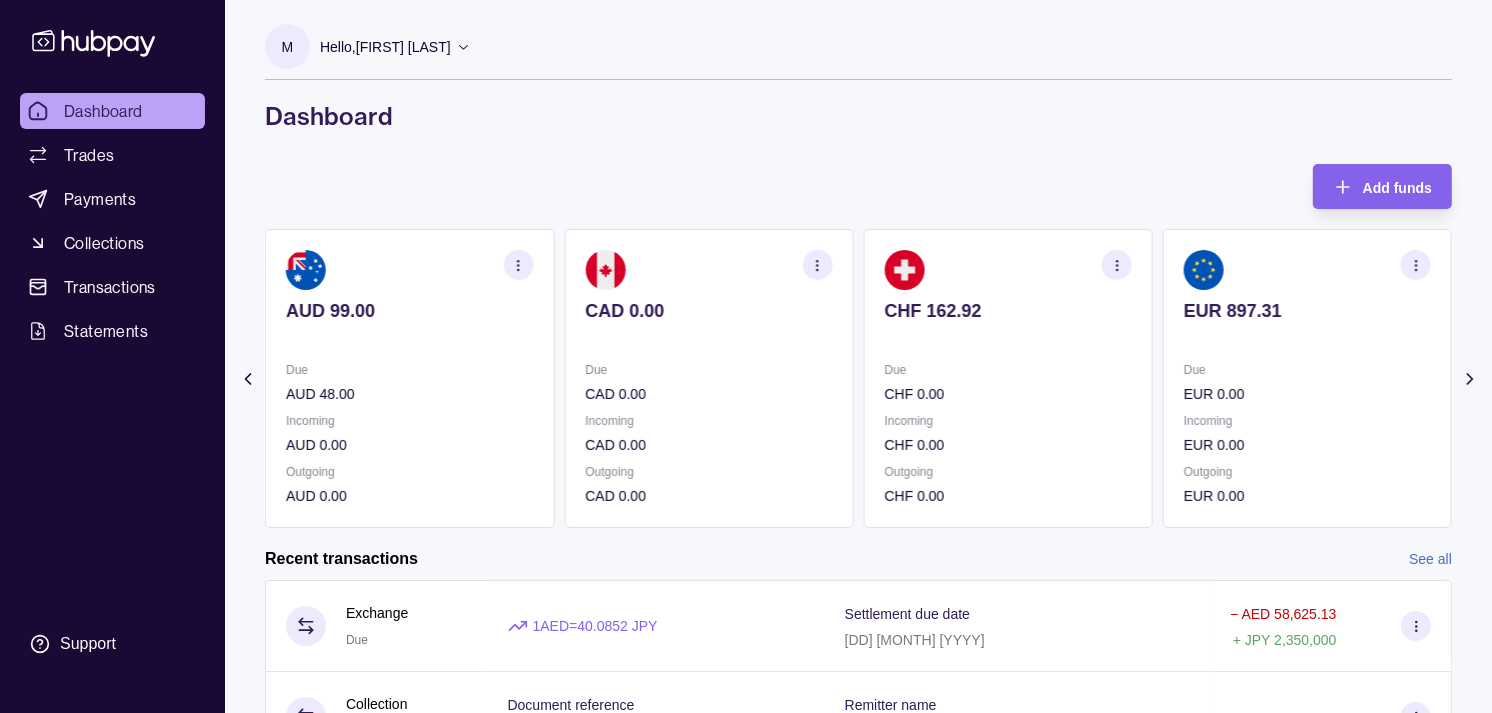 click on "Due" at bounding box center (1307, 370) 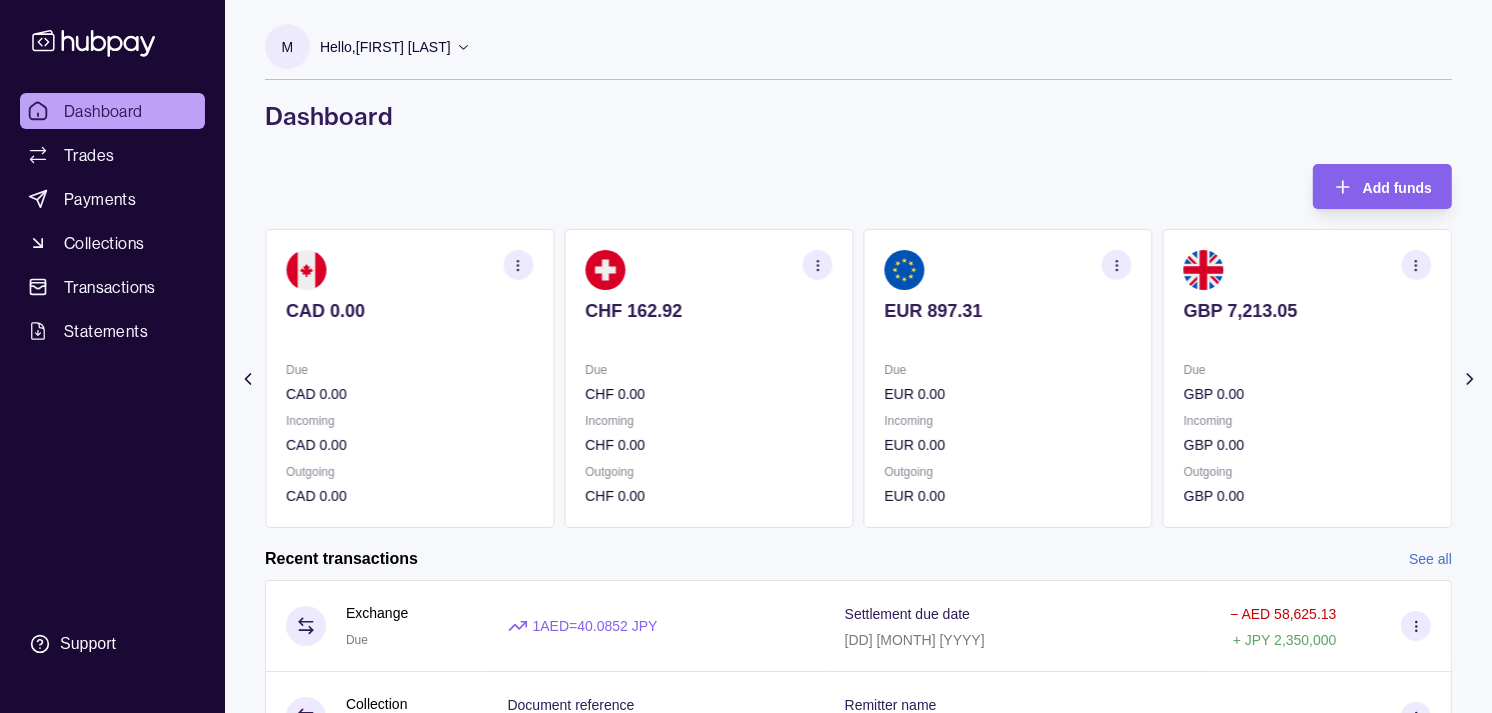 click on "Due" at bounding box center [1307, 370] 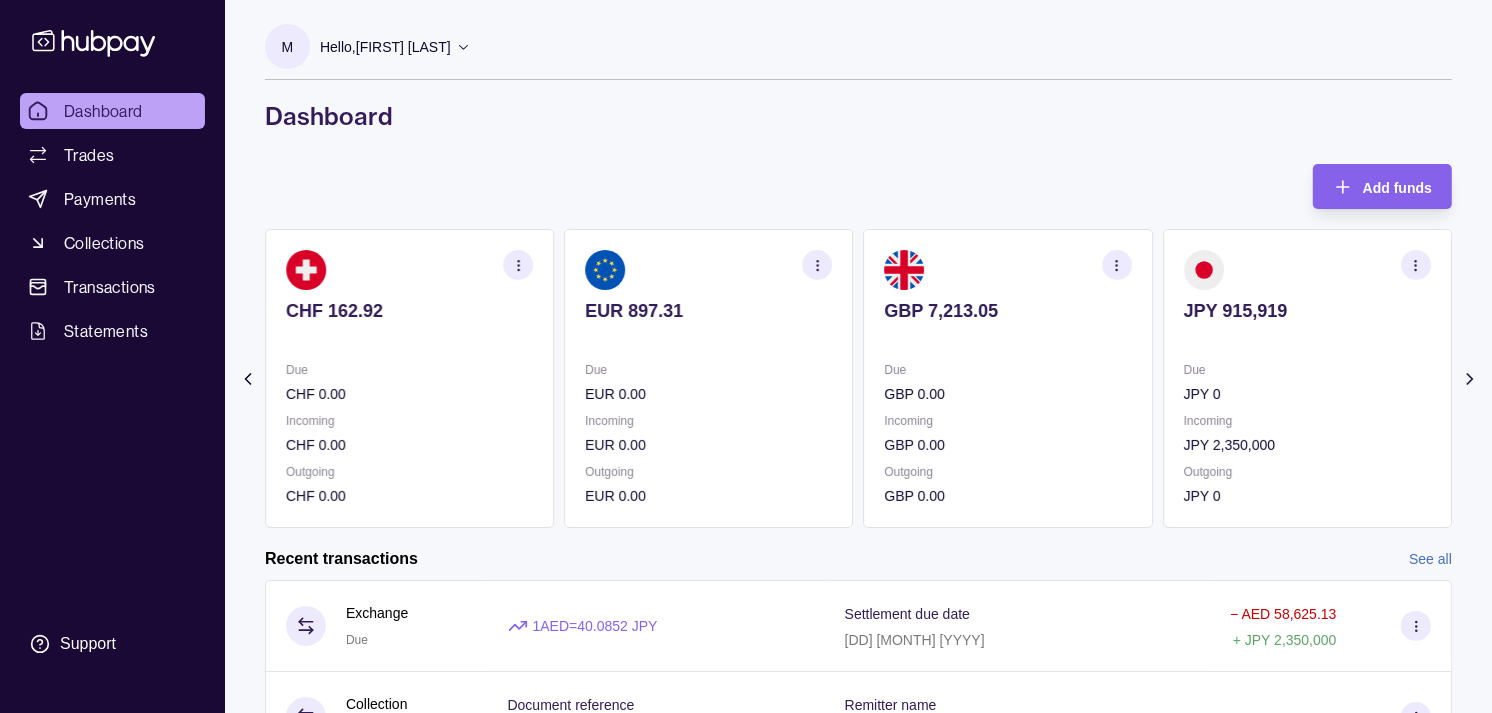 click on "Due" at bounding box center (1307, 370) 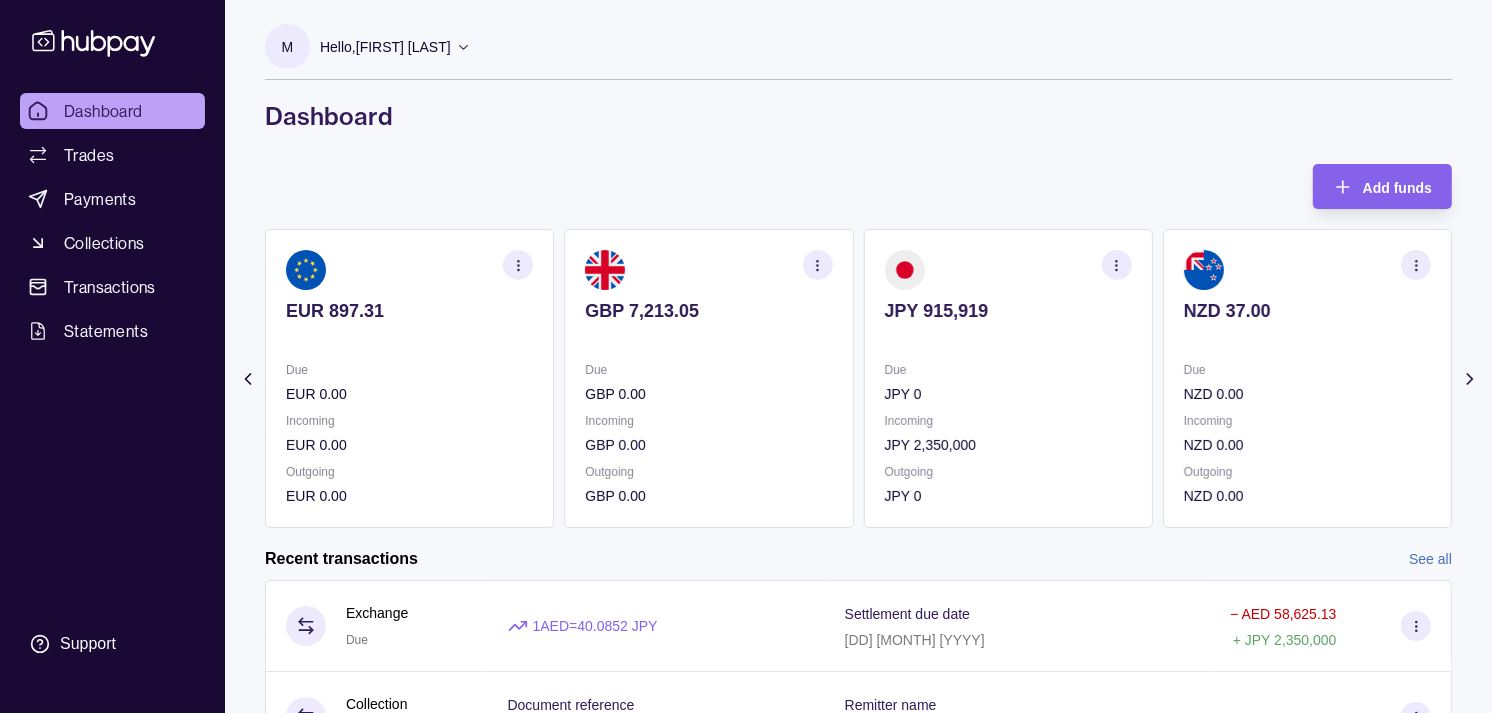 click on "Dashboard" at bounding box center [103, 111] 